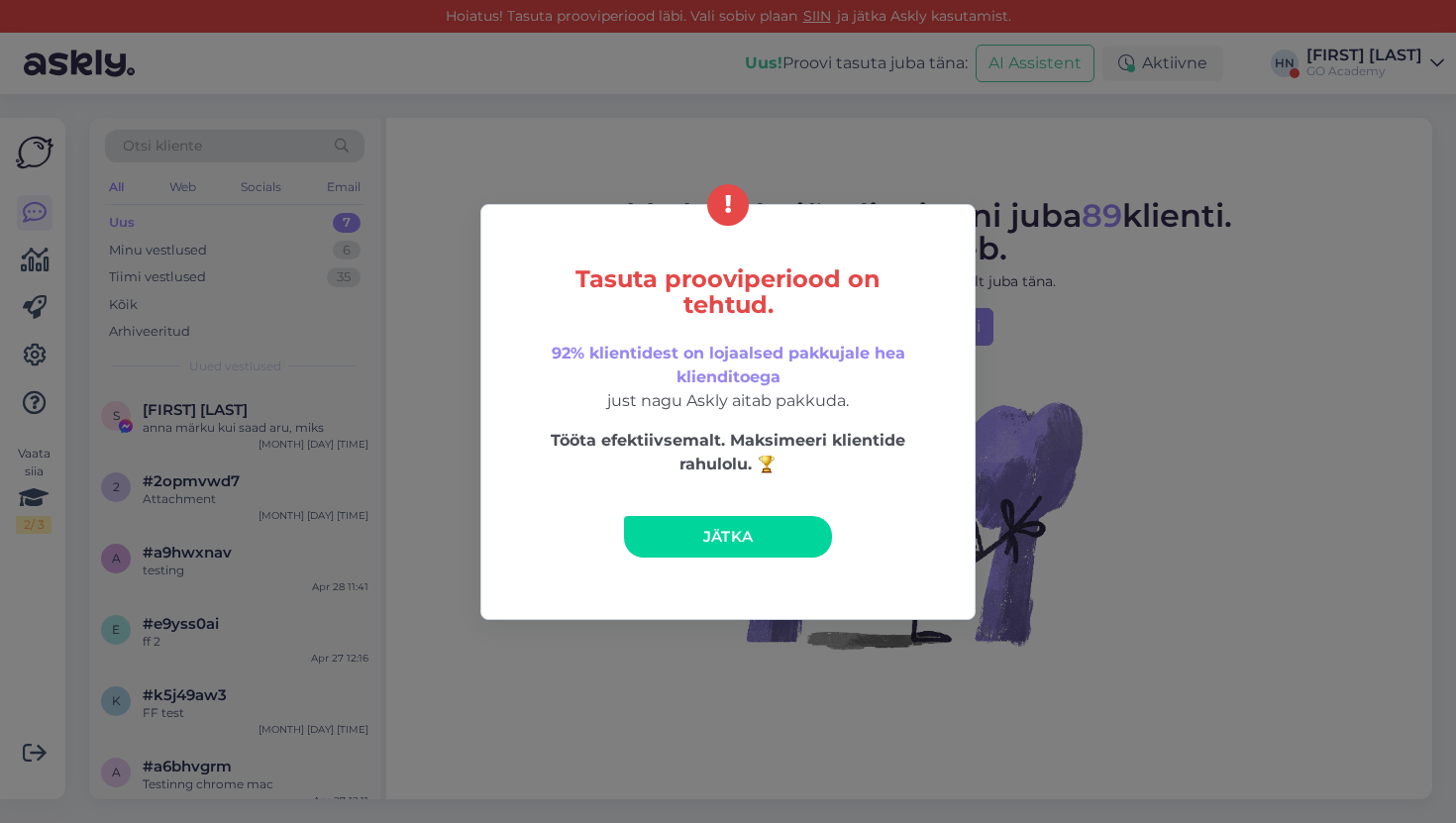 scroll, scrollTop: 0, scrollLeft: 0, axis: both 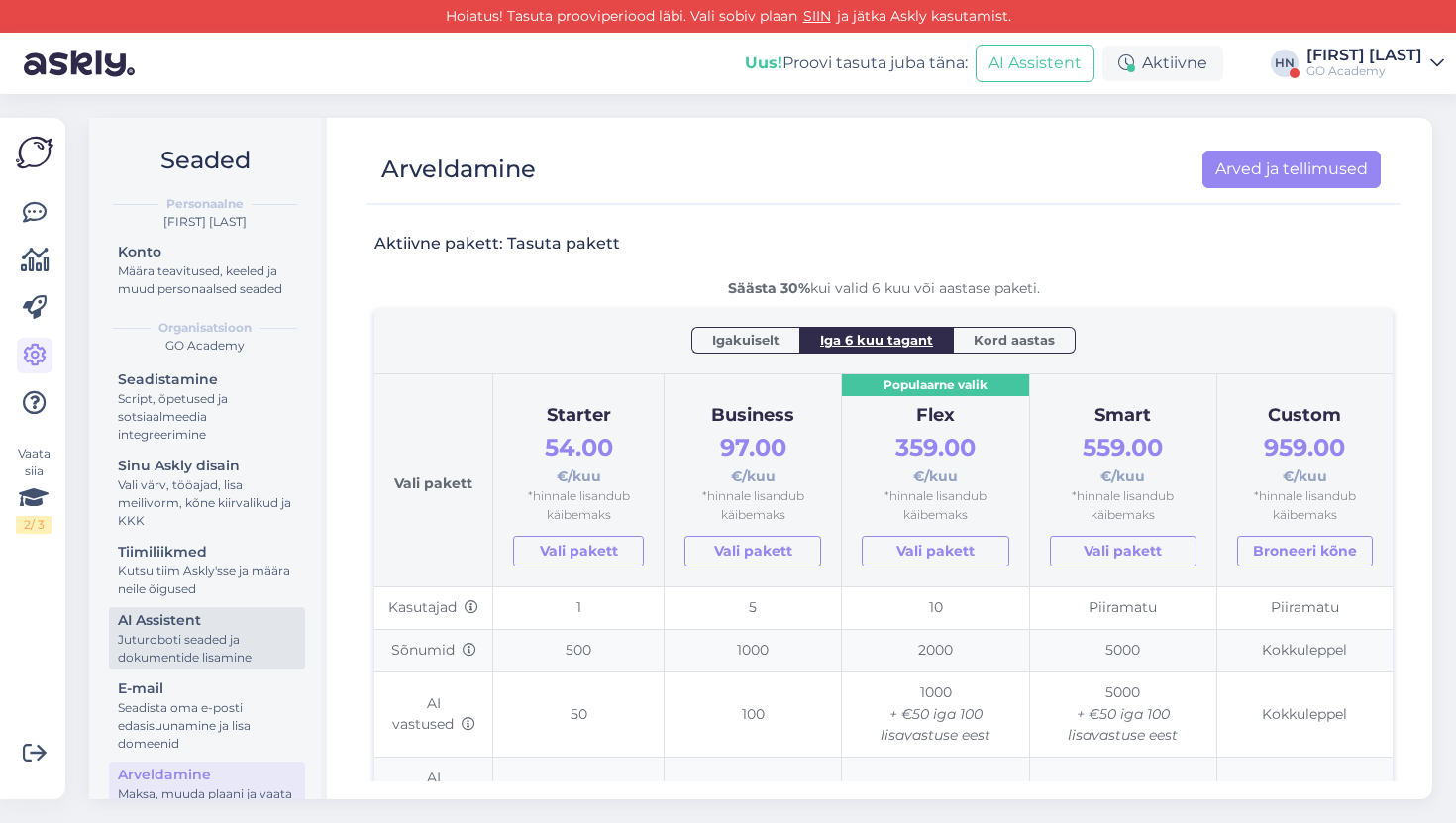 click on "AI Assistent" at bounding box center (207, 620) 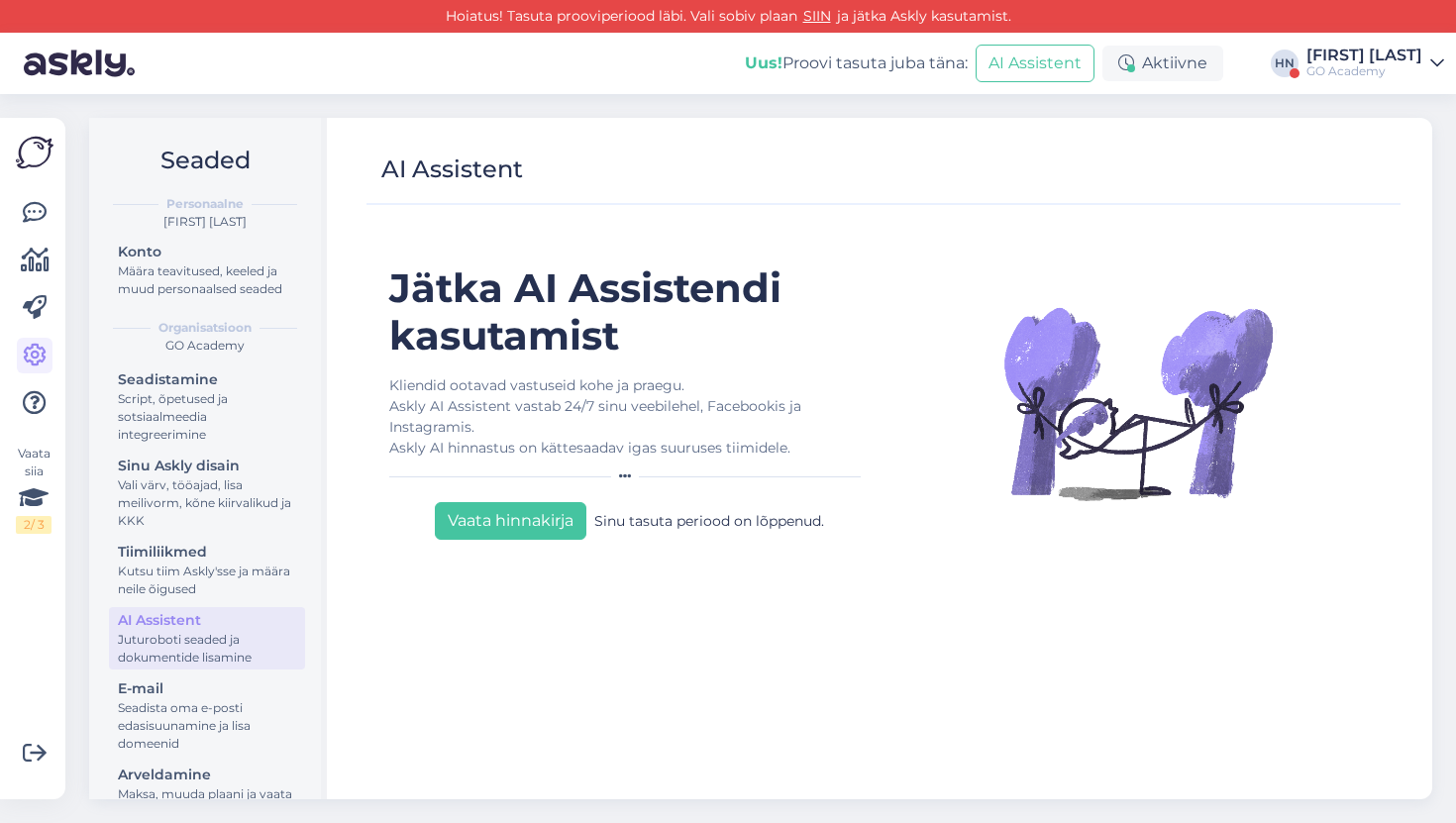 click on "GO Academy" at bounding box center (1364, 71) 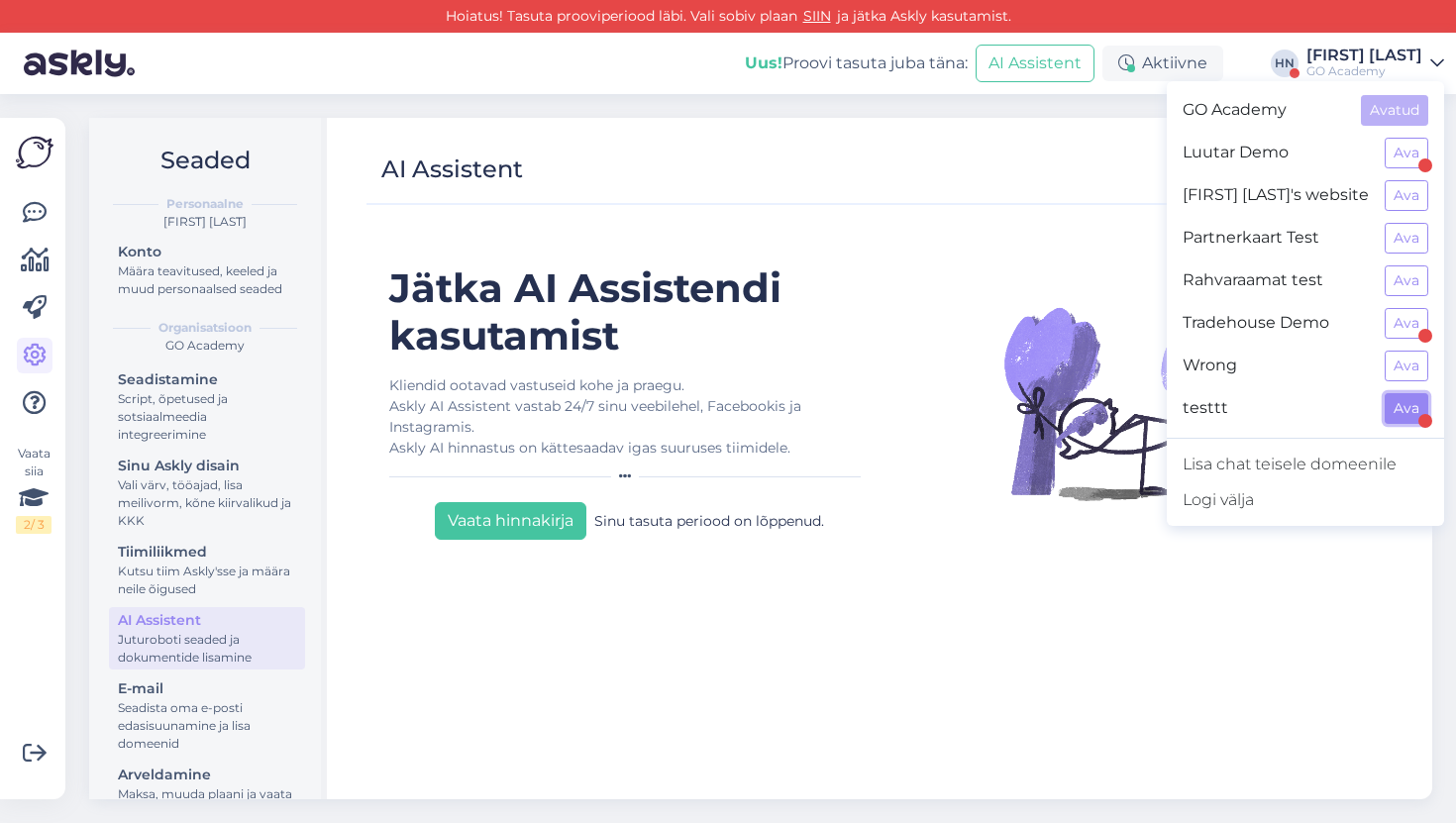 click on "Ava" at bounding box center (1406, 408) 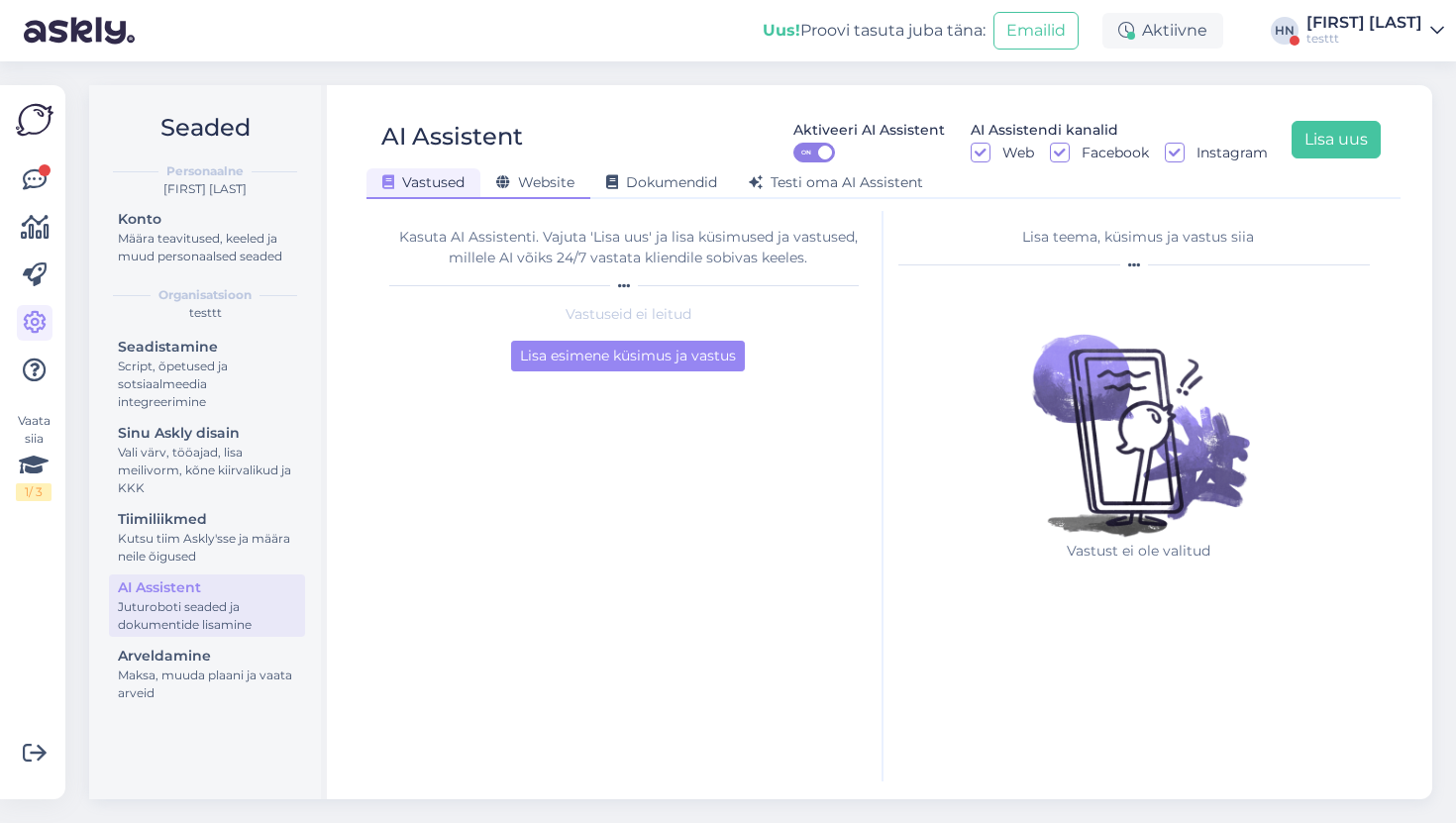 click on "Website" at bounding box center [535, 182] 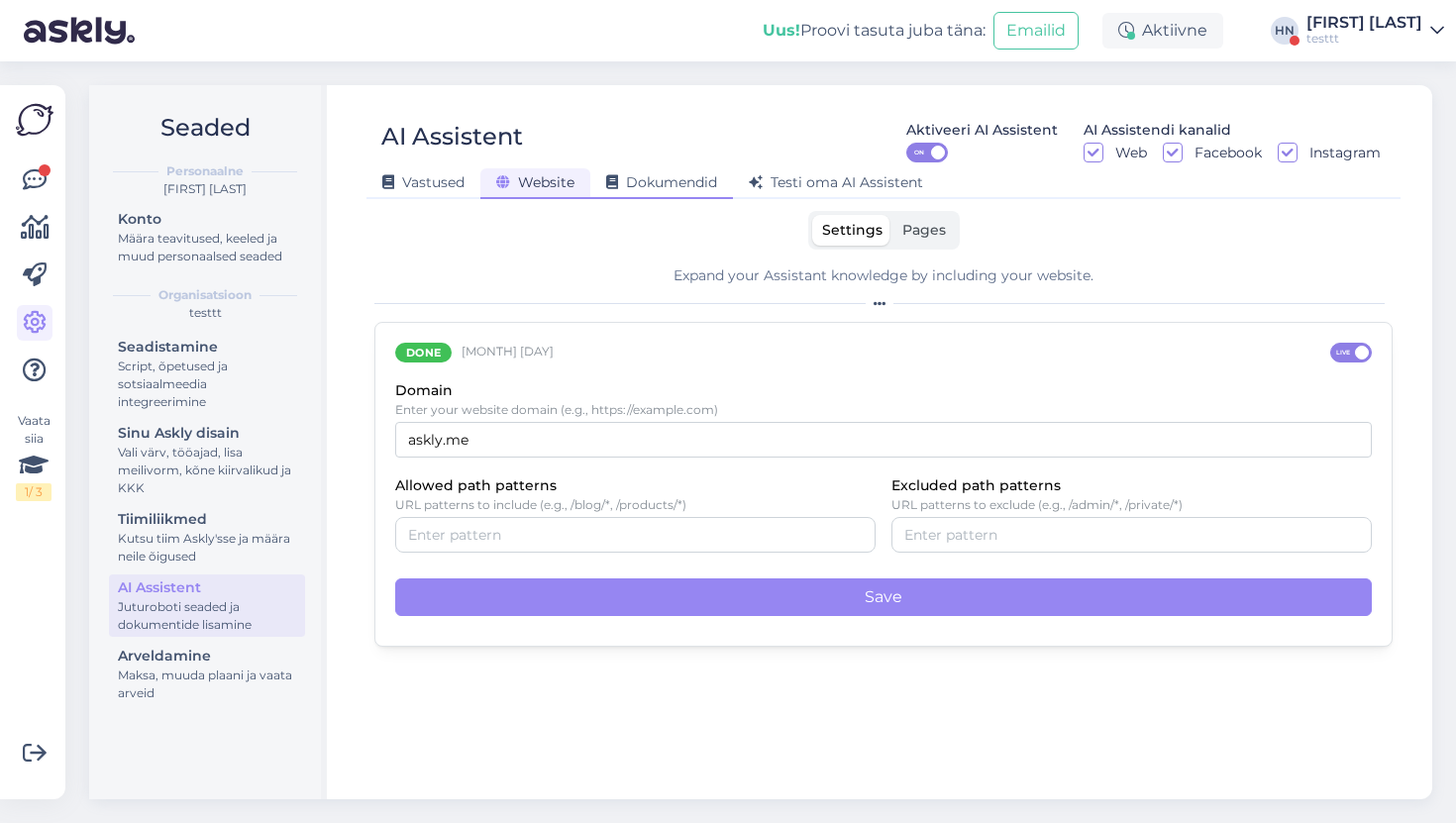 click on "Dokumendid" at bounding box center (662, 183) 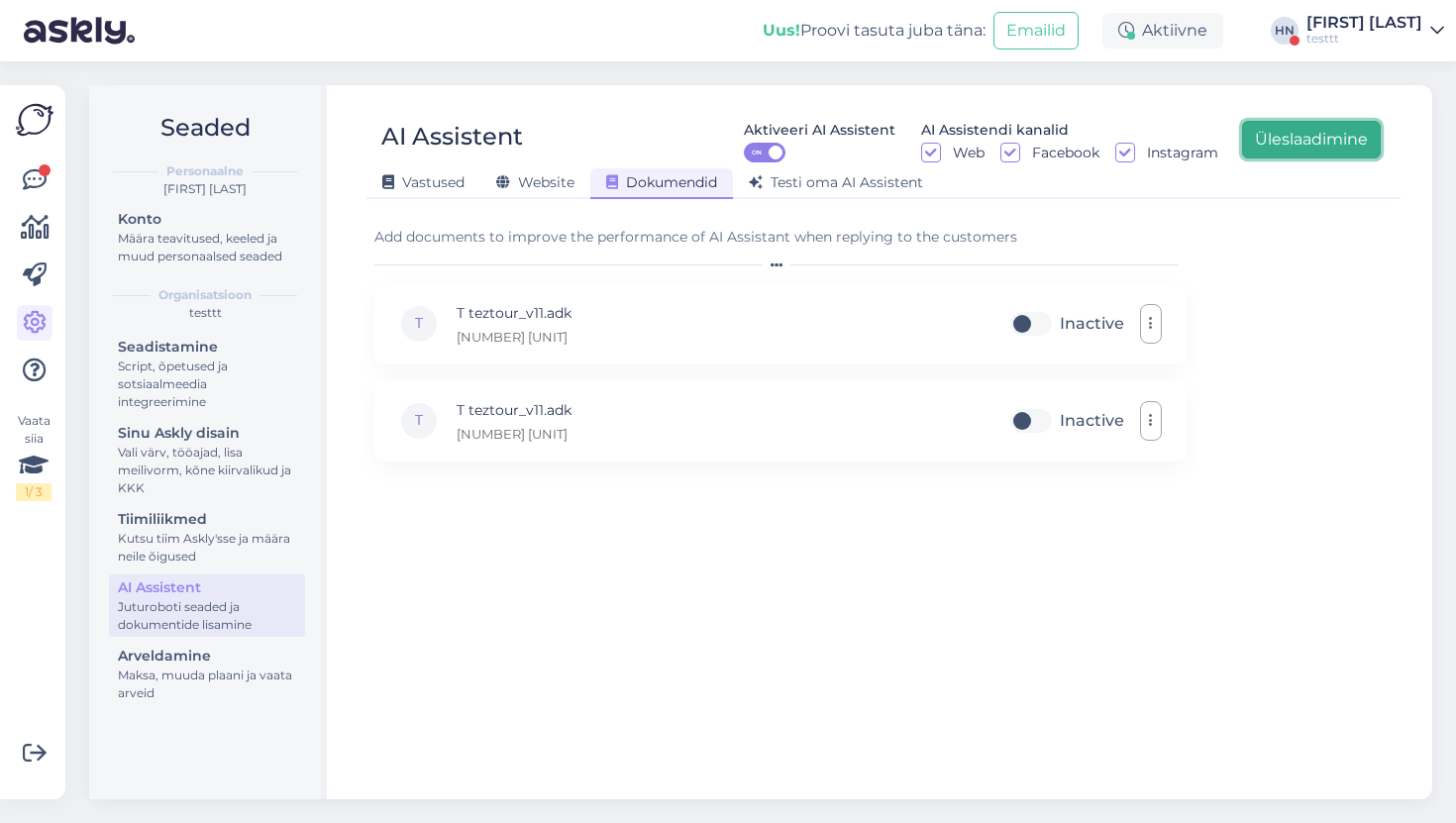 click on "Üleslaadimine" at bounding box center (1311, 140) 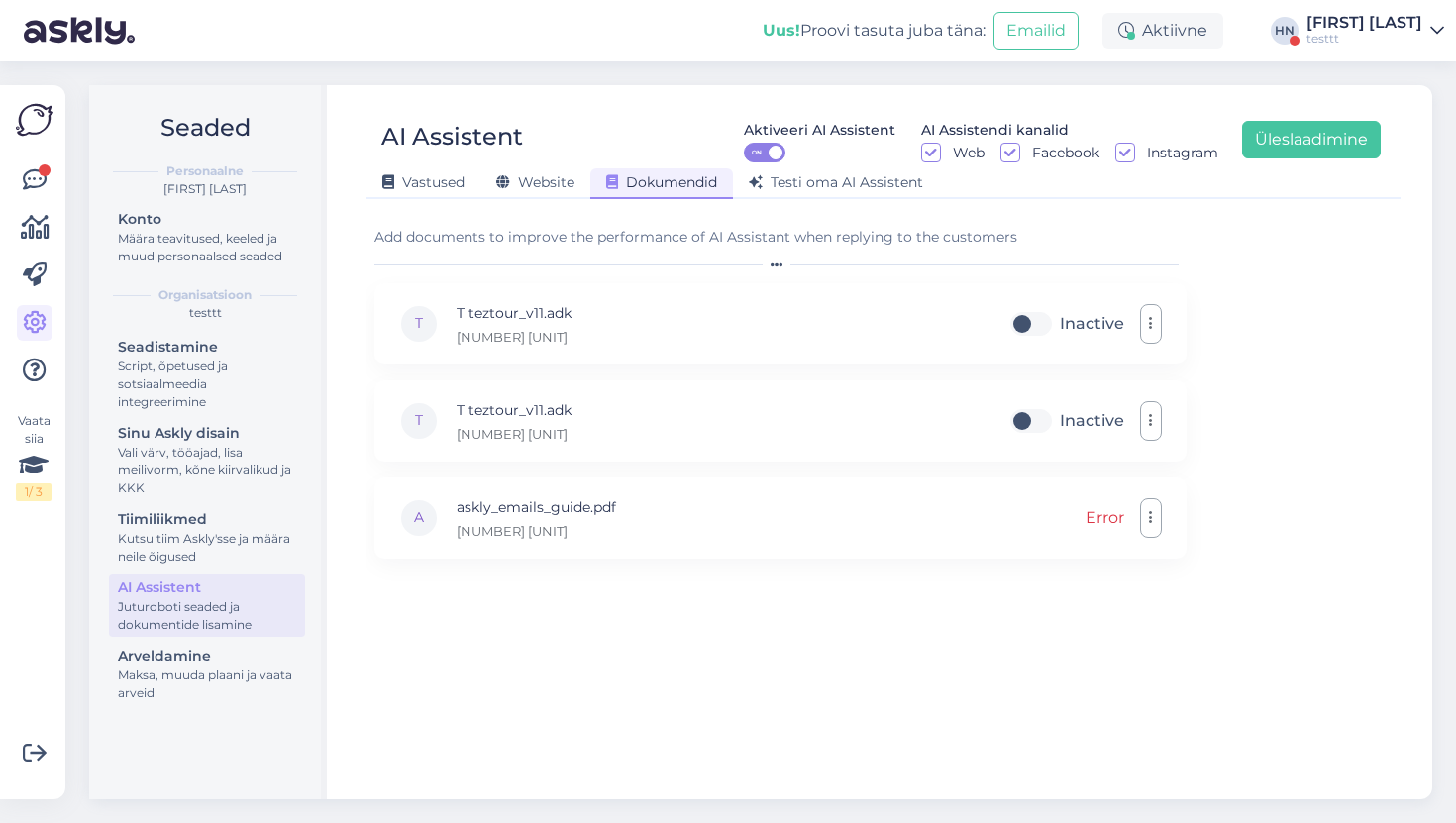 click on "T teztour_v11.adk [NUMBER] [UNIT] Error" at bounding box center (767, 442) 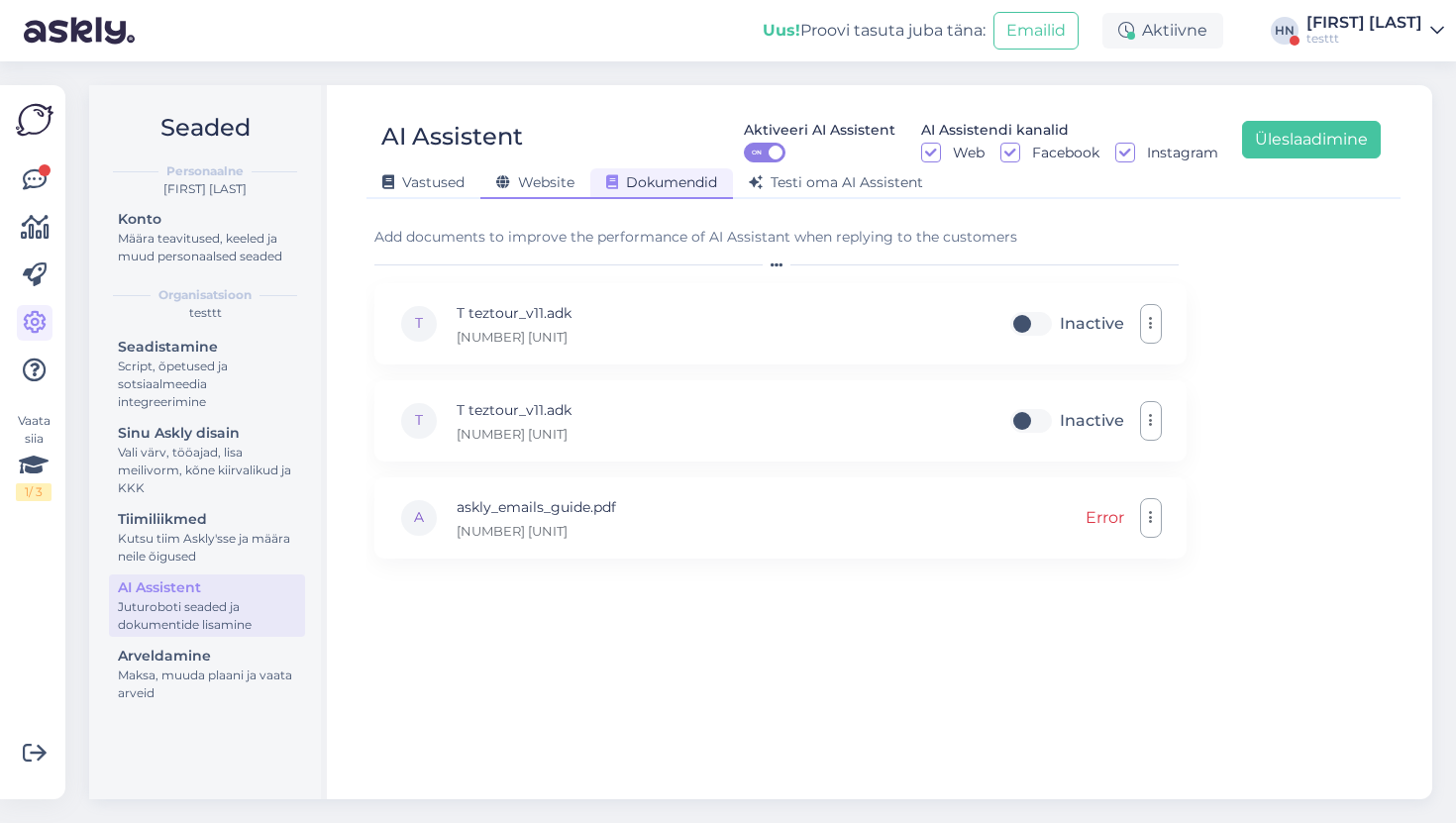 click on "Website" at bounding box center [535, 183] 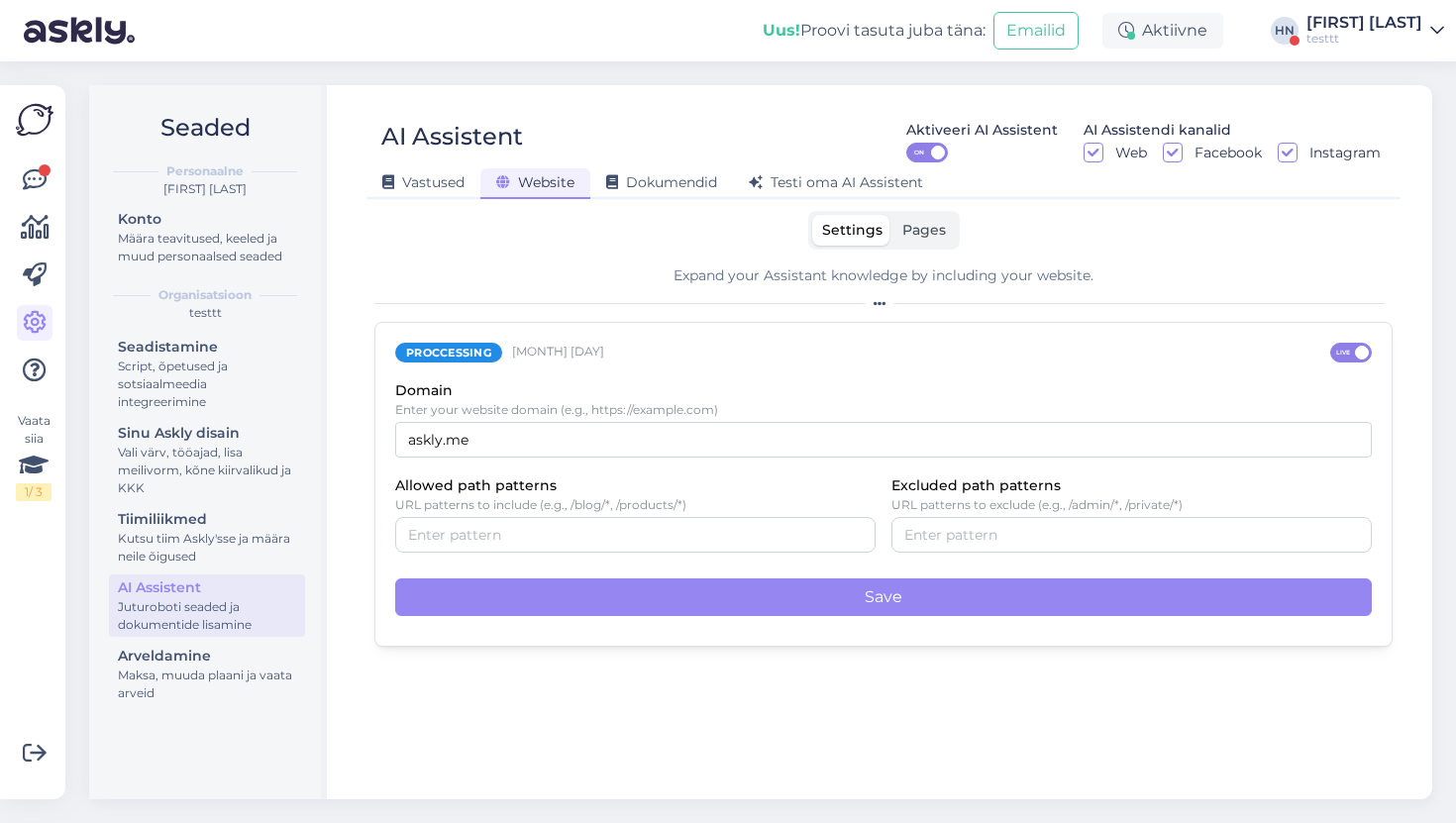click on "Pages" at bounding box center (924, 230) 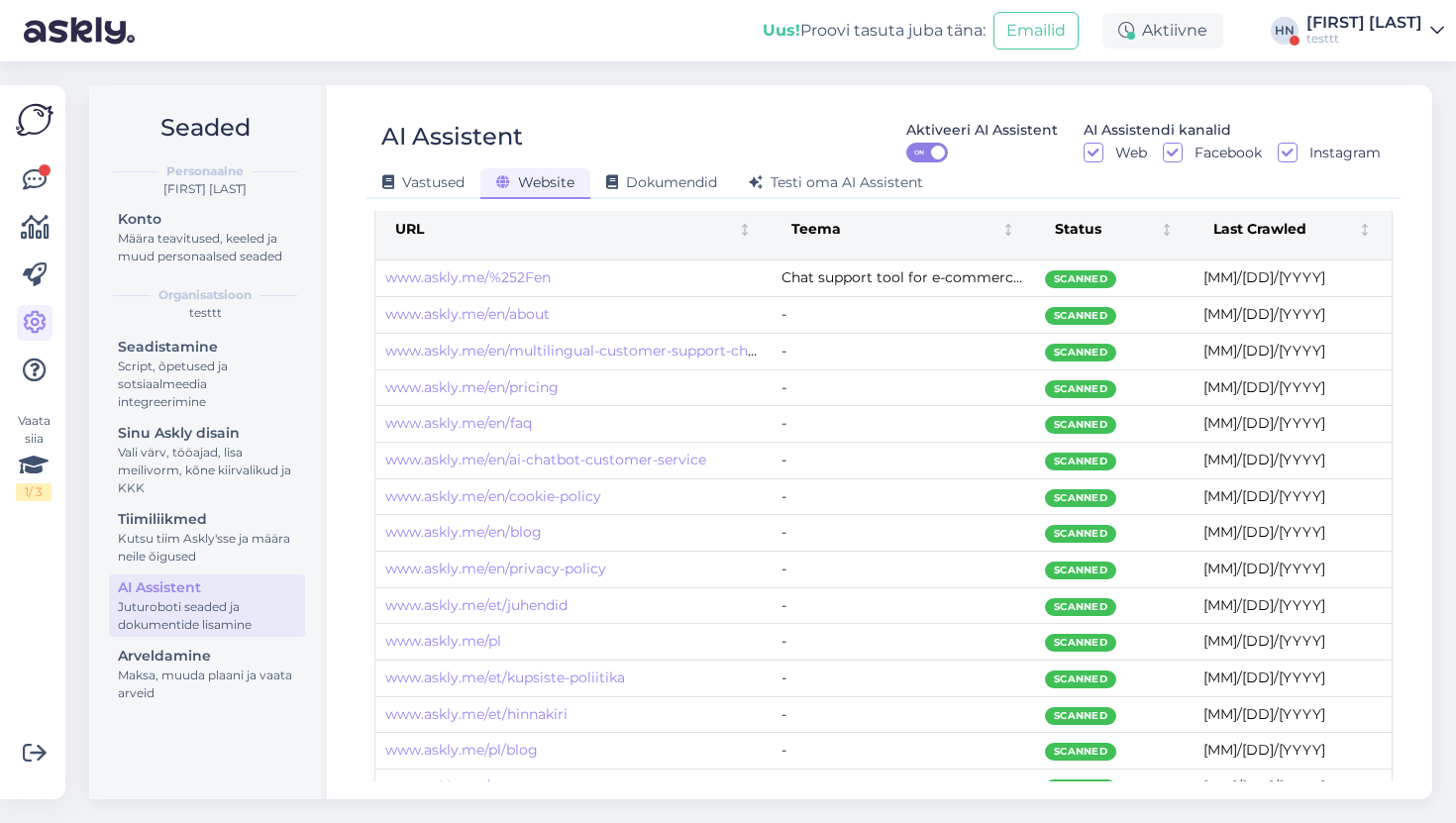 scroll, scrollTop: 0, scrollLeft: 0, axis: both 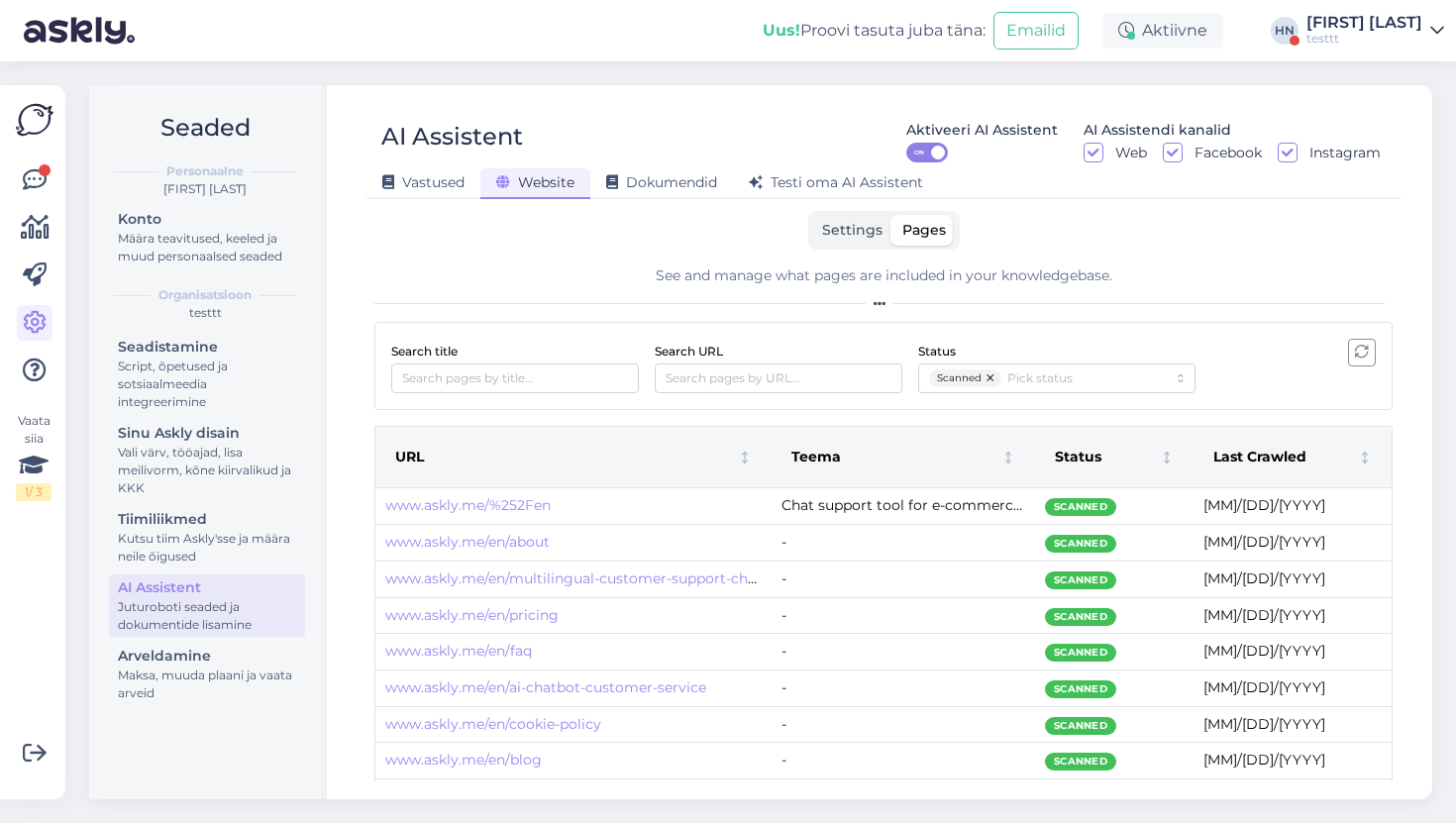 click at bounding box center [1362, 353] 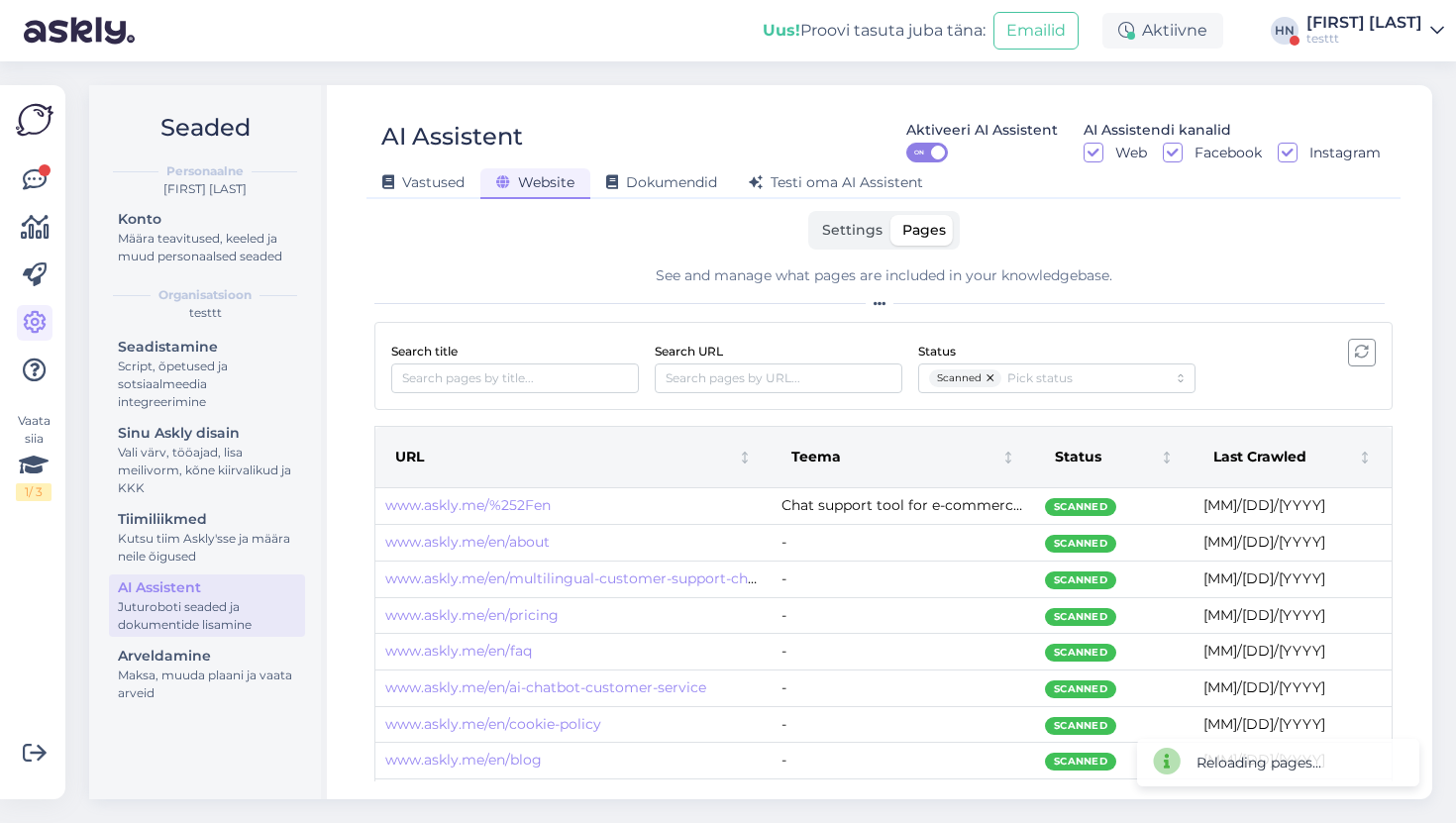 click at bounding box center (1362, 353) 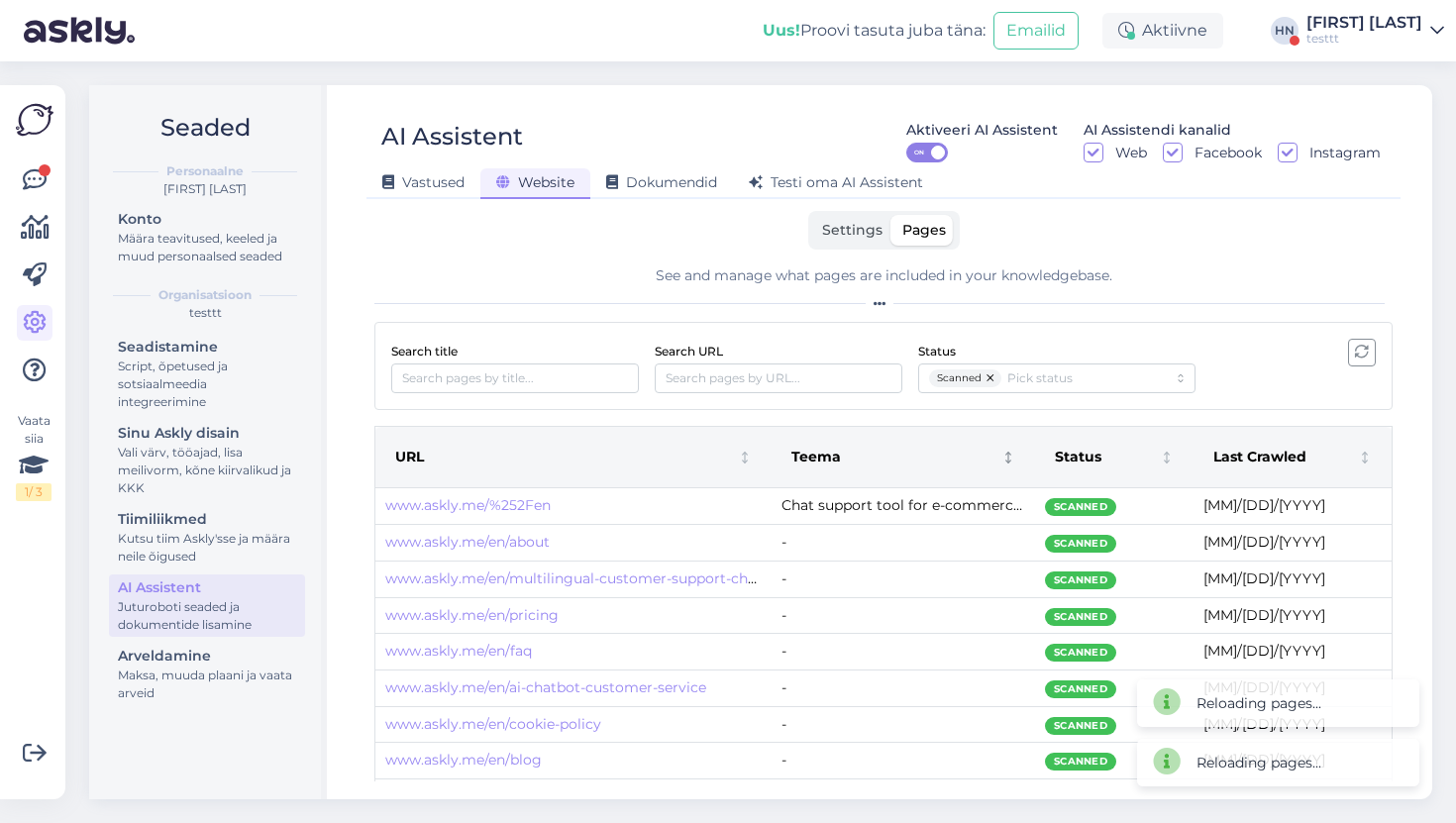 click on "Teema" at bounding box center (888, 458) 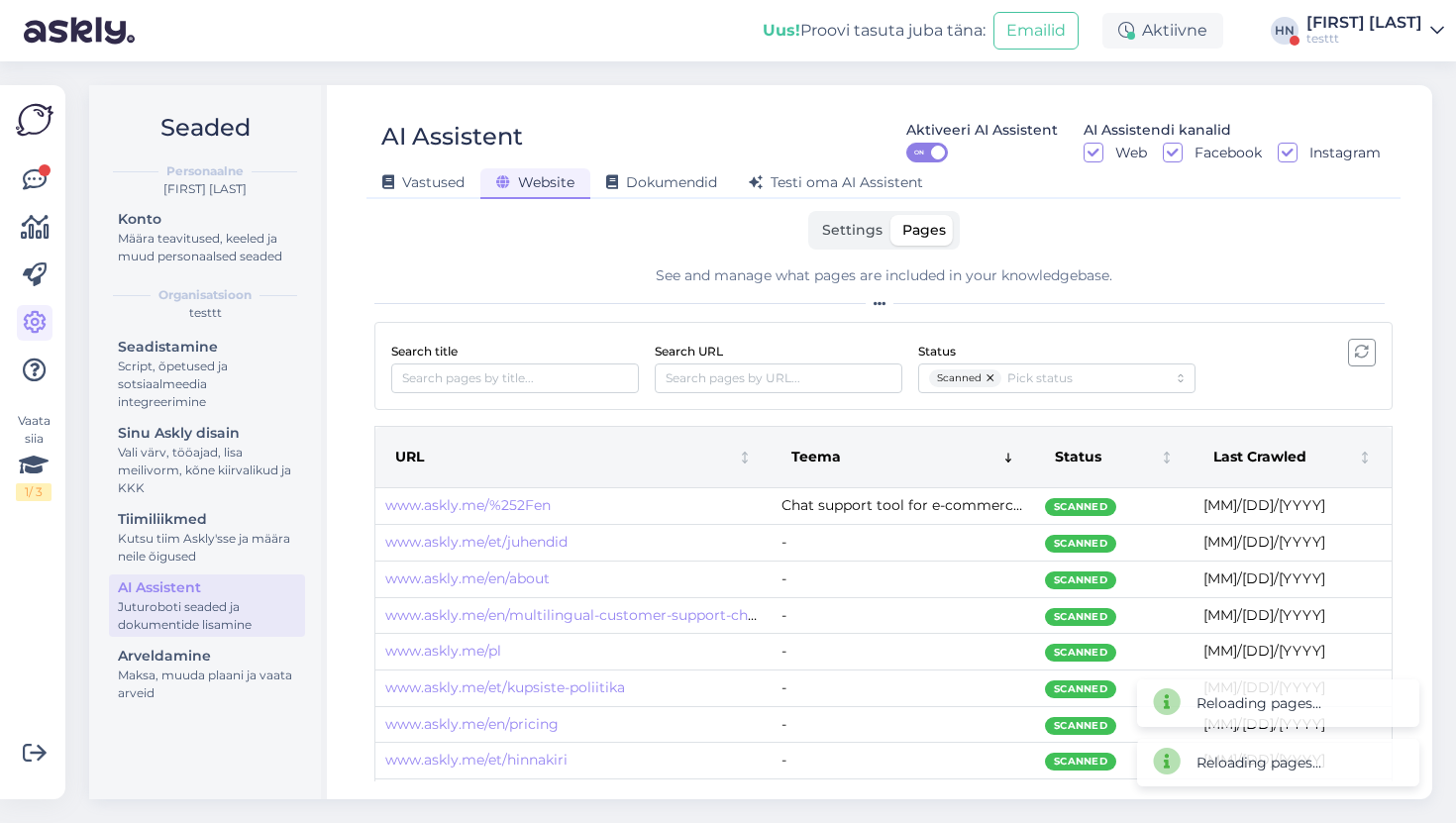 click on "Teema" at bounding box center [888, 458] 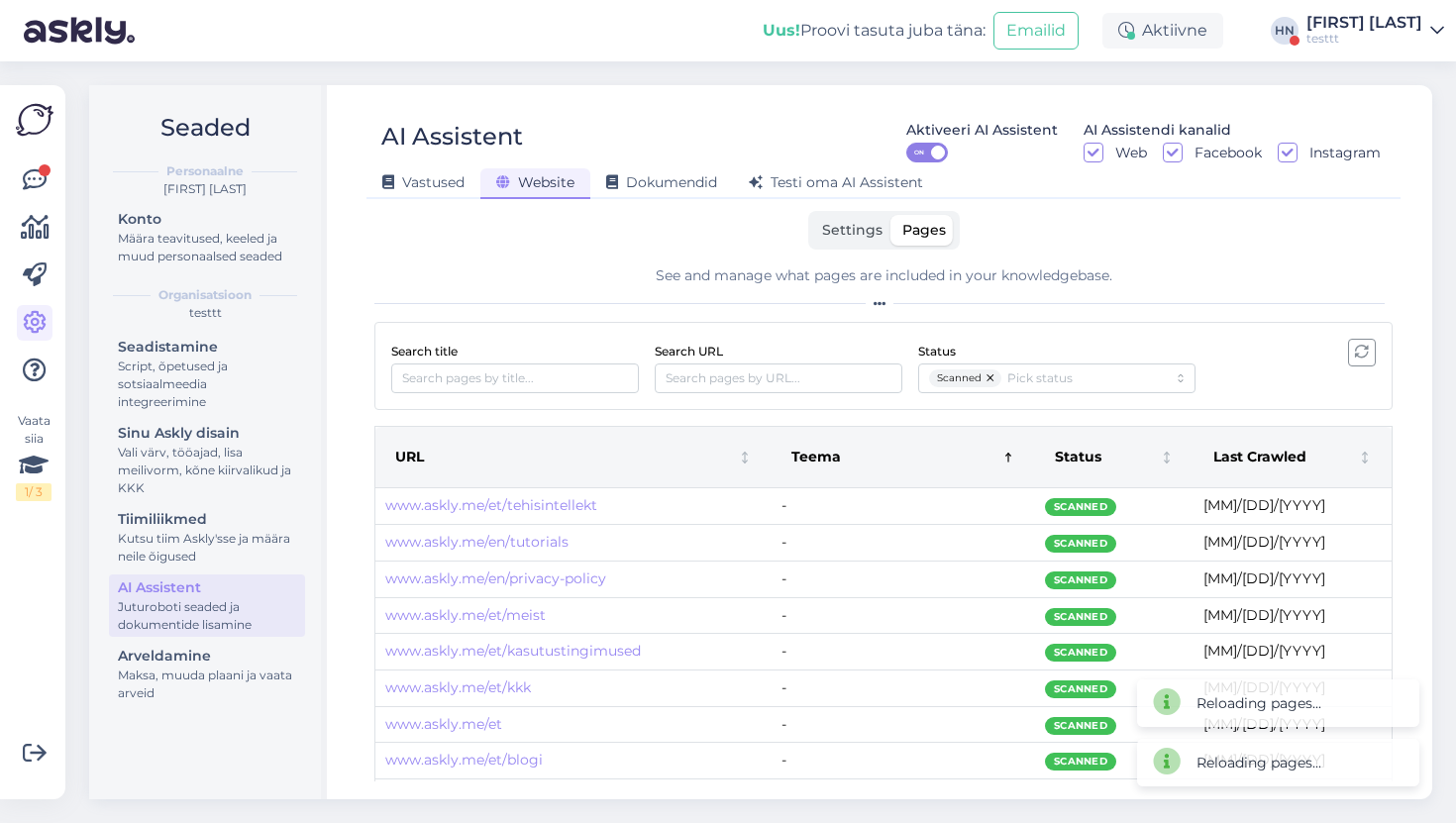 click on "Teema" at bounding box center (888, 458) 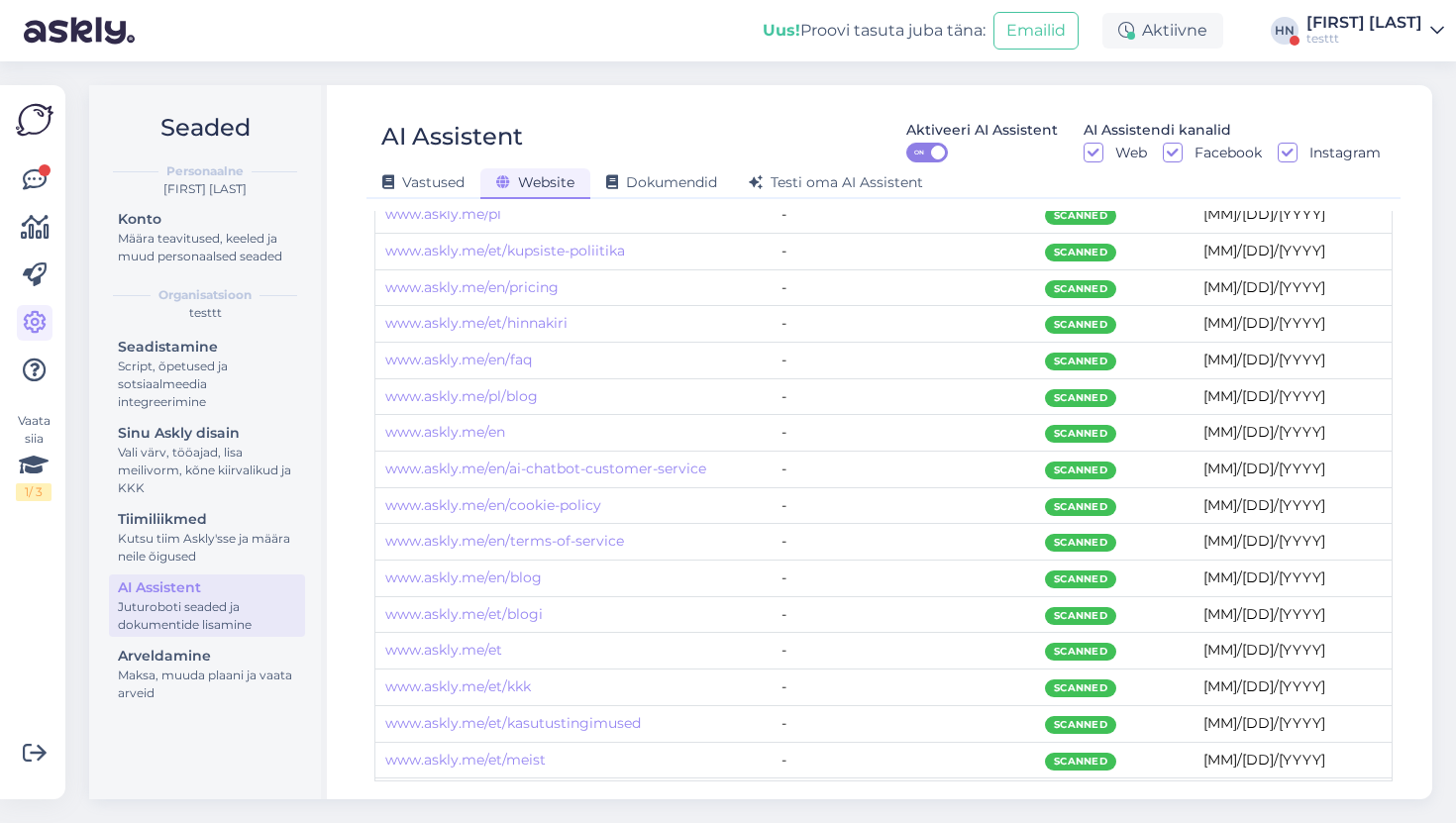 scroll, scrollTop: 0, scrollLeft: 0, axis: both 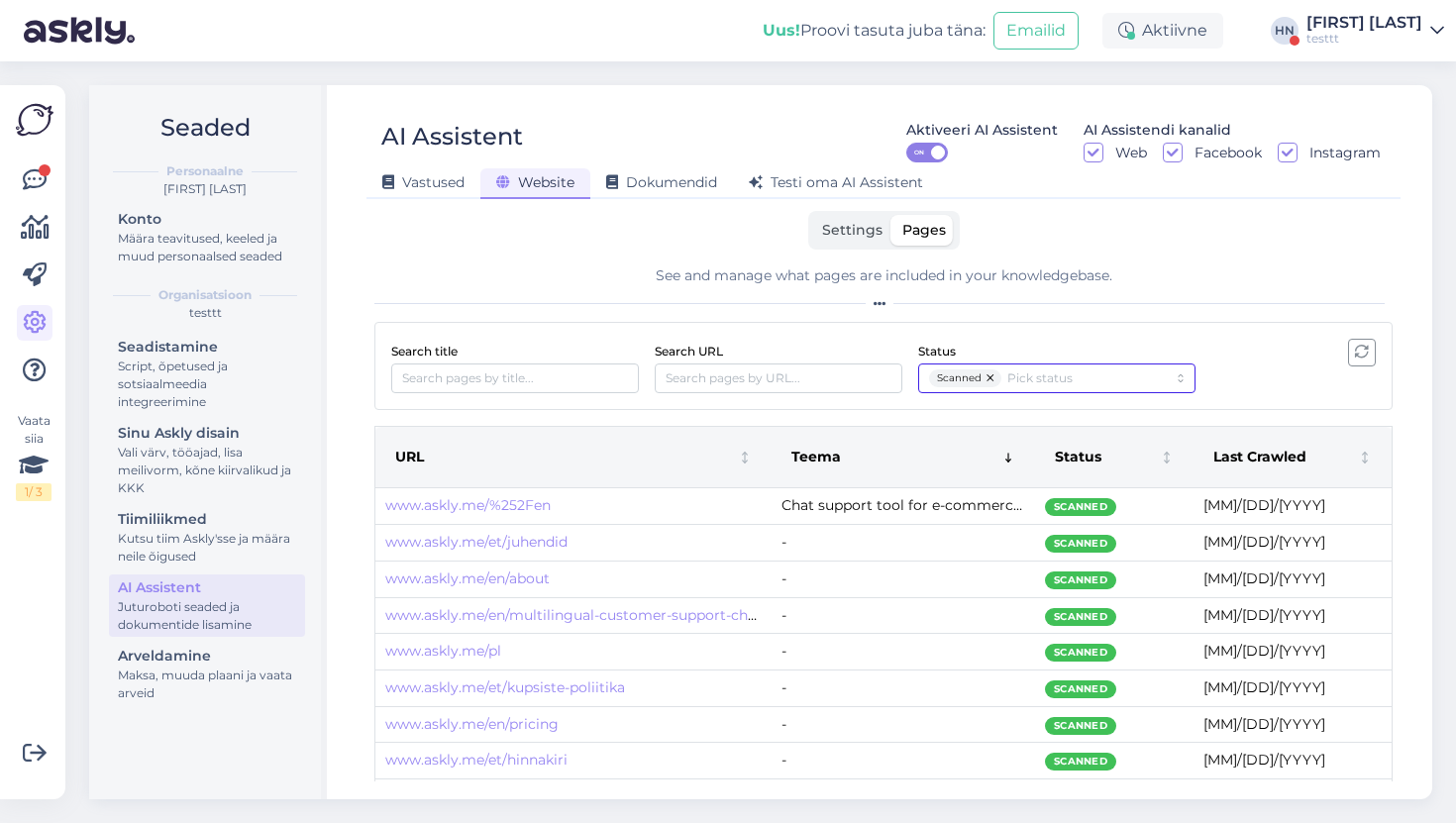 click on "Scanned" at bounding box center [1048, 377] 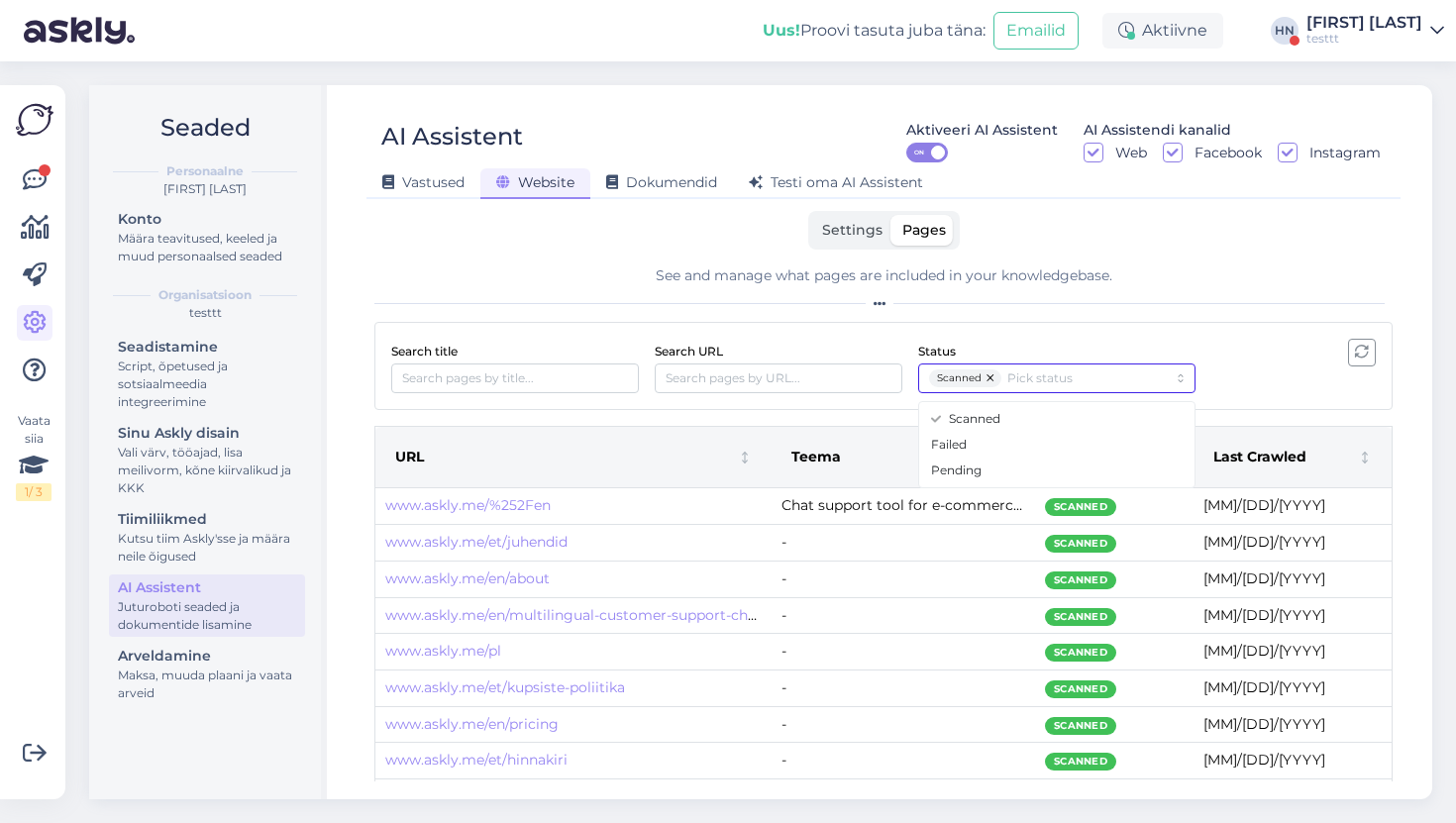 click at bounding box center (991, 378) 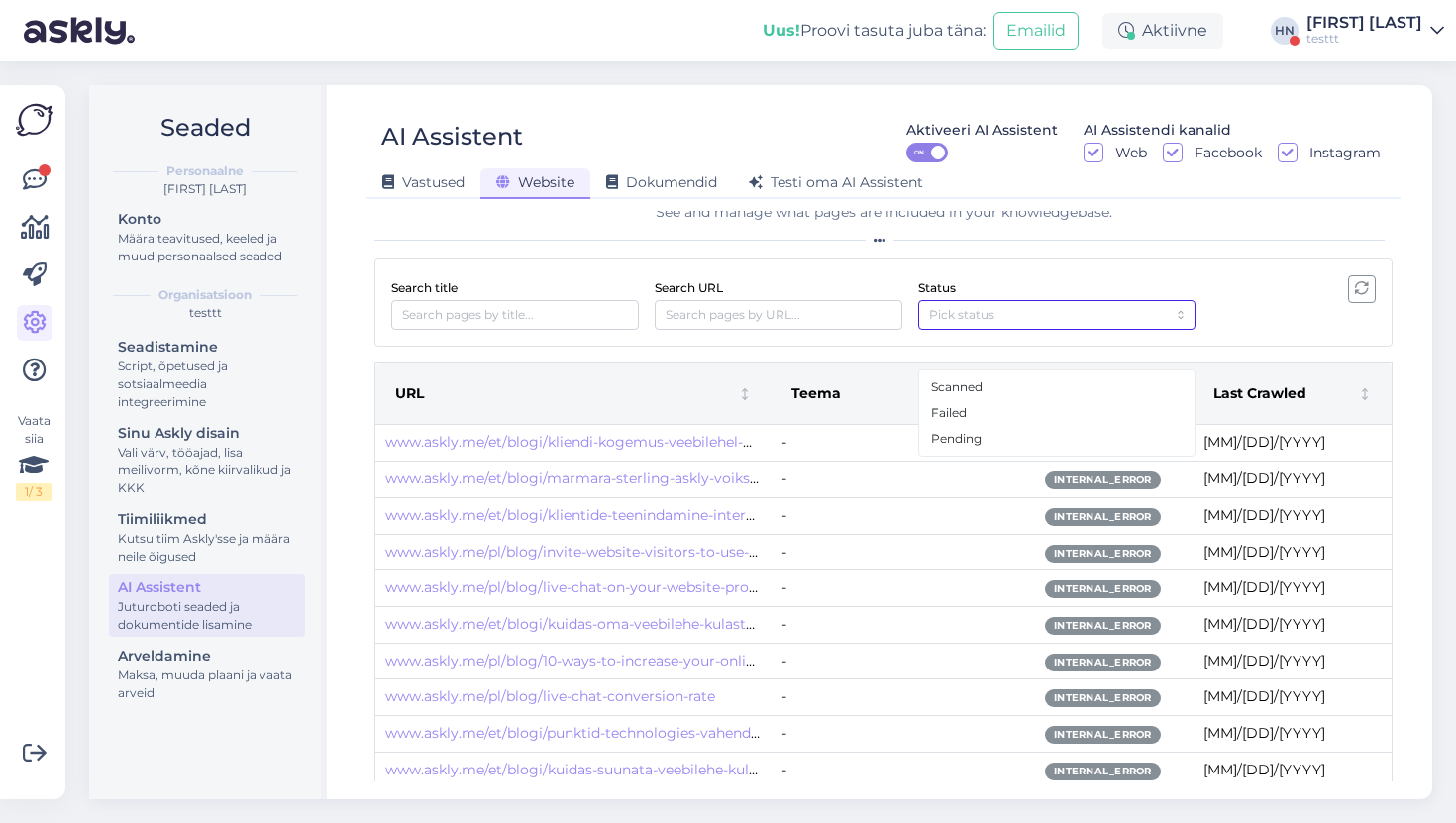 scroll, scrollTop: 32, scrollLeft: 0, axis: vertical 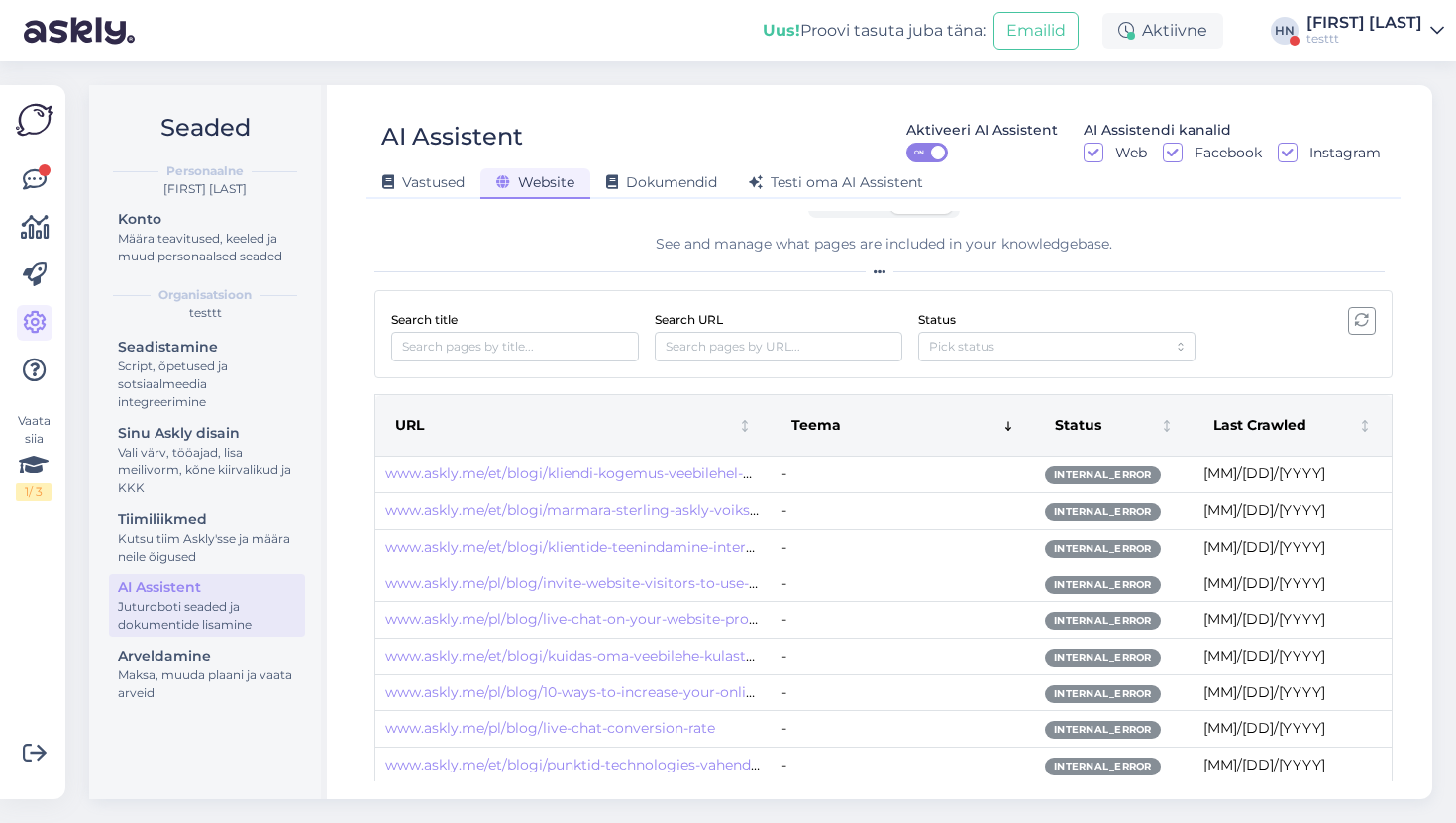 click on "Status" at bounding box center (937, 320) 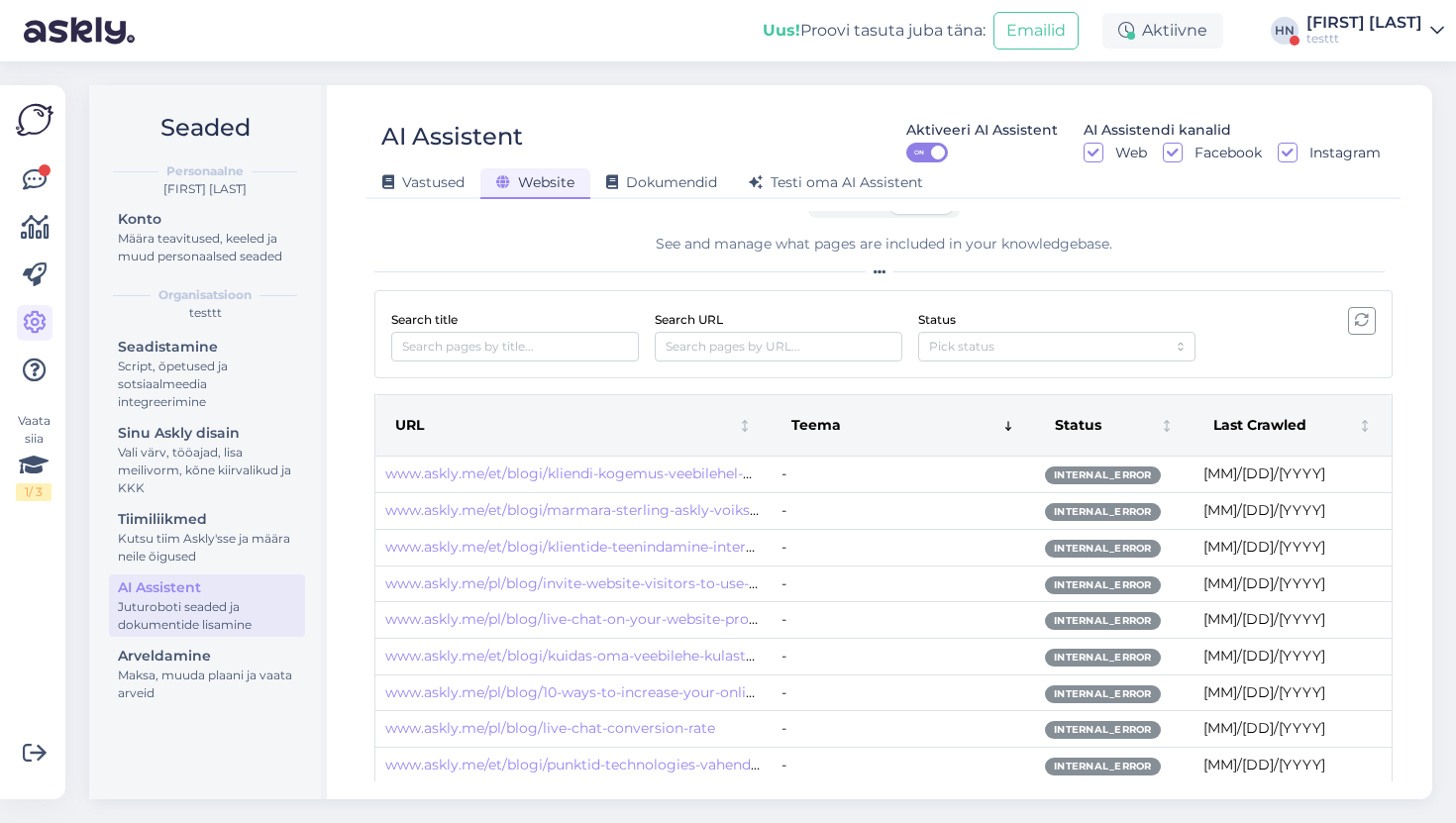 click on "Teema" at bounding box center (903, 426) 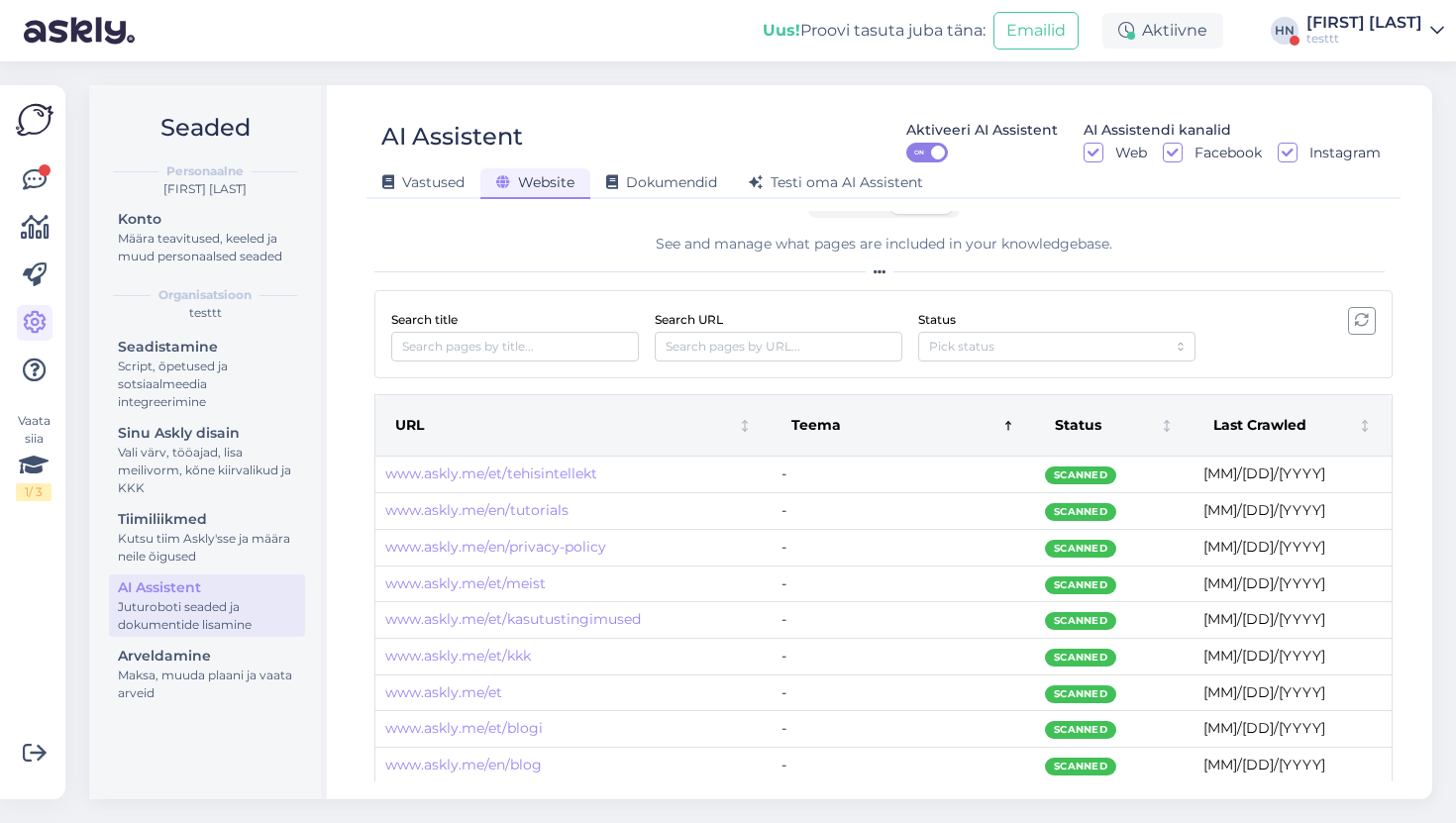 click on "Teema" at bounding box center (903, 426) 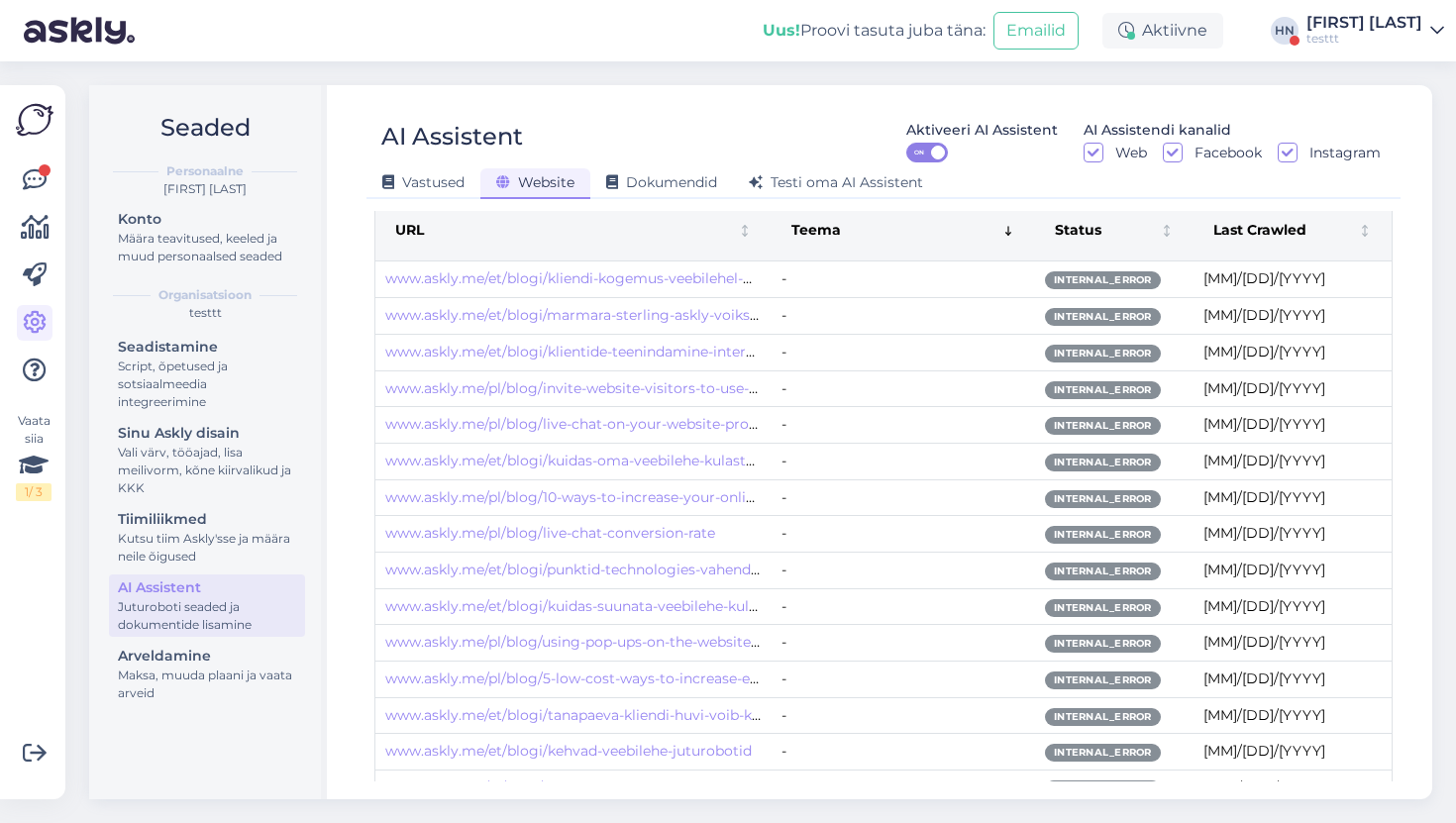 scroll, scrollTop: 437, scrollLeft: 0, axis: vertical 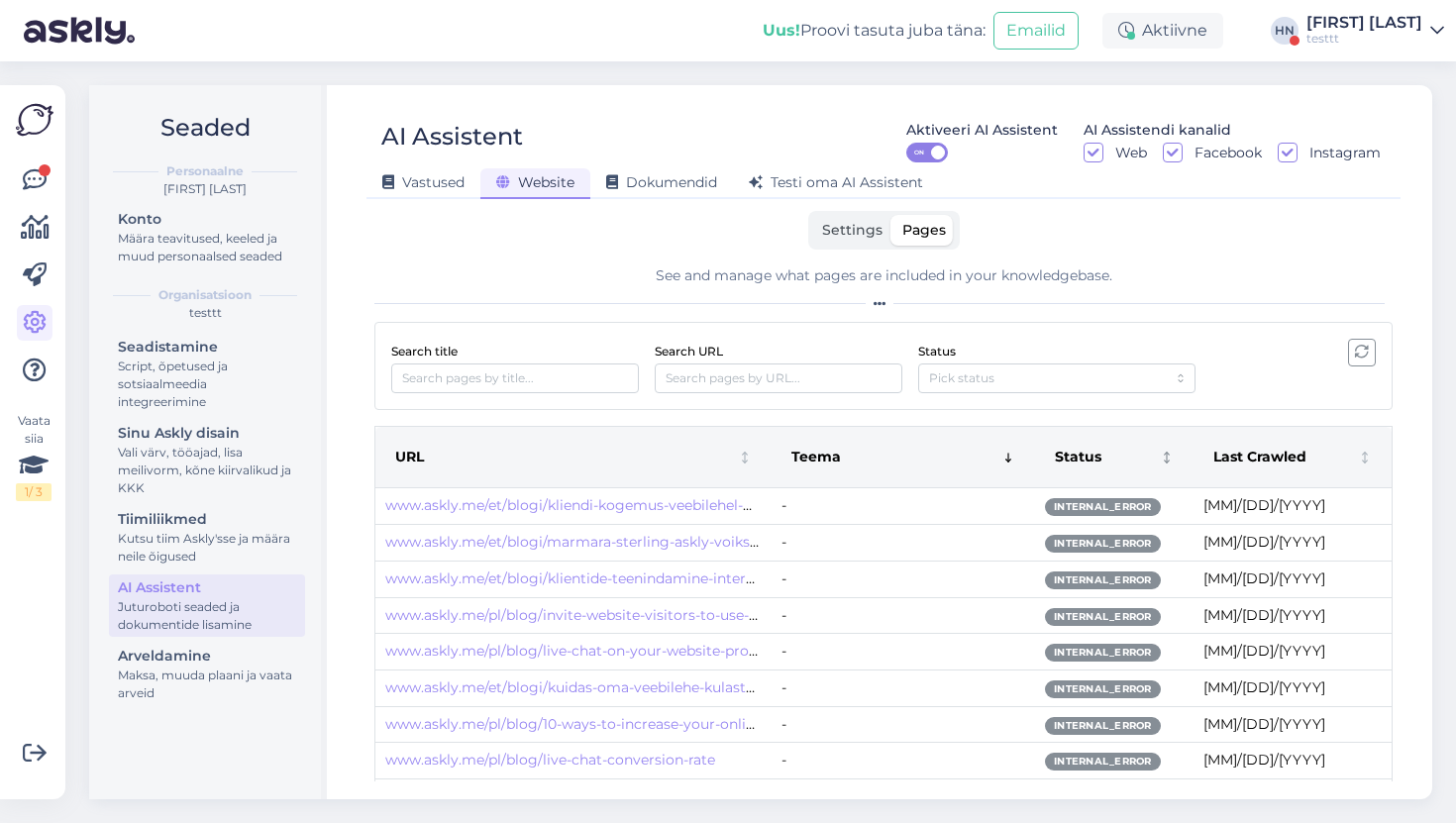 click on "Status" at bounding box center (1114, 458) 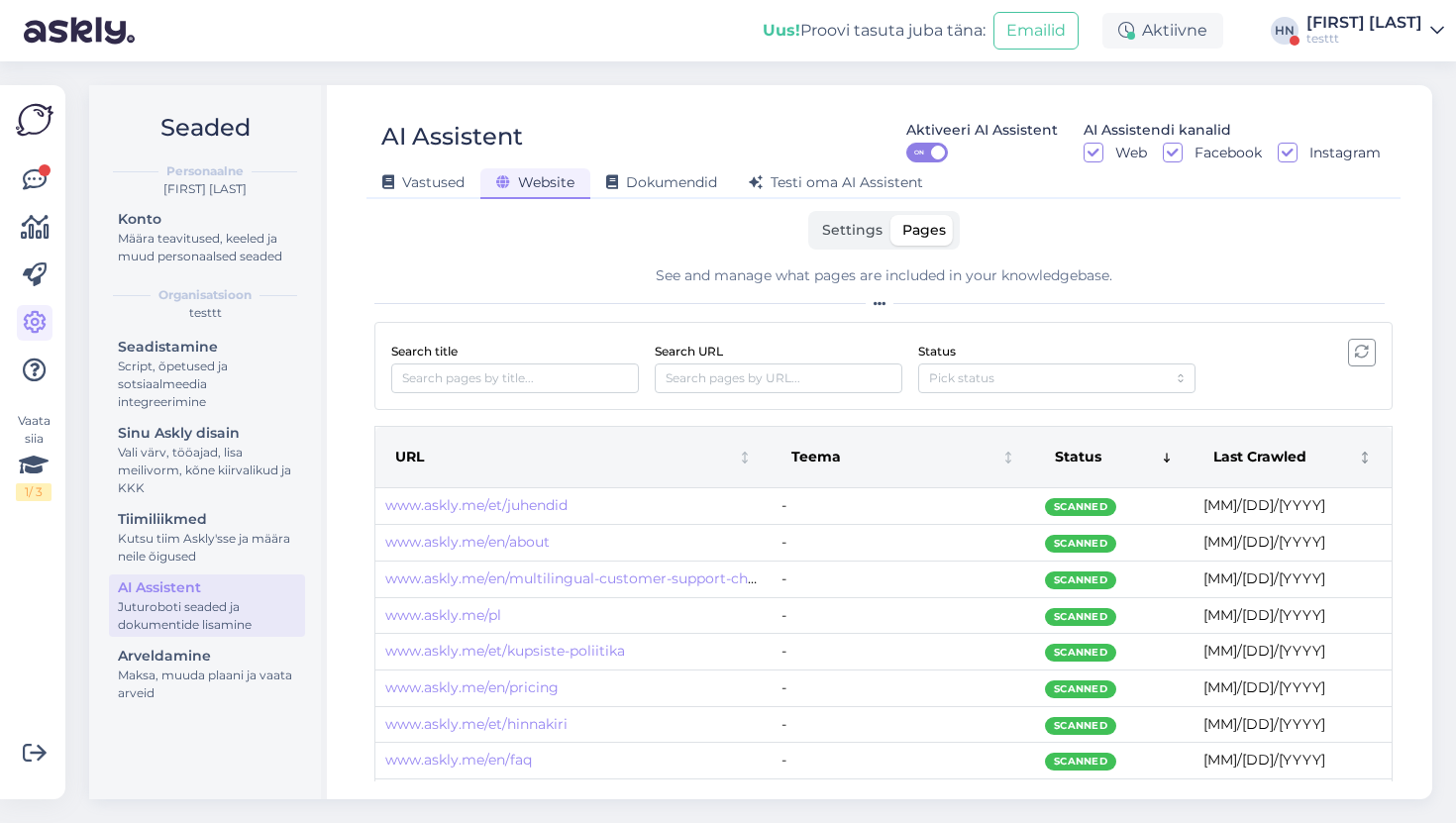 click on "Last Crawled" at bounding box center (1293, 458) 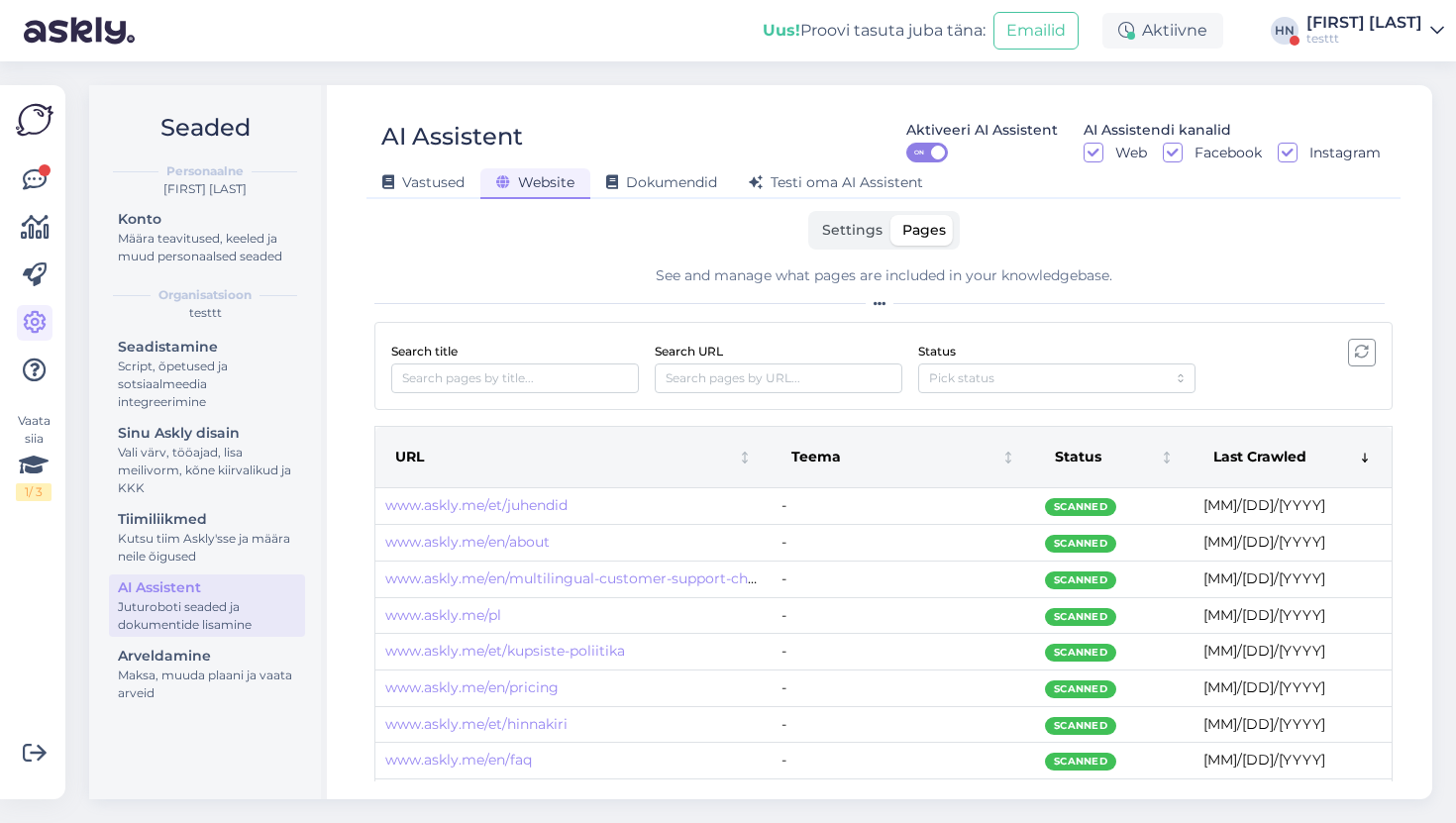 click on "Last Crawled" at bounding box center [1293, 458] 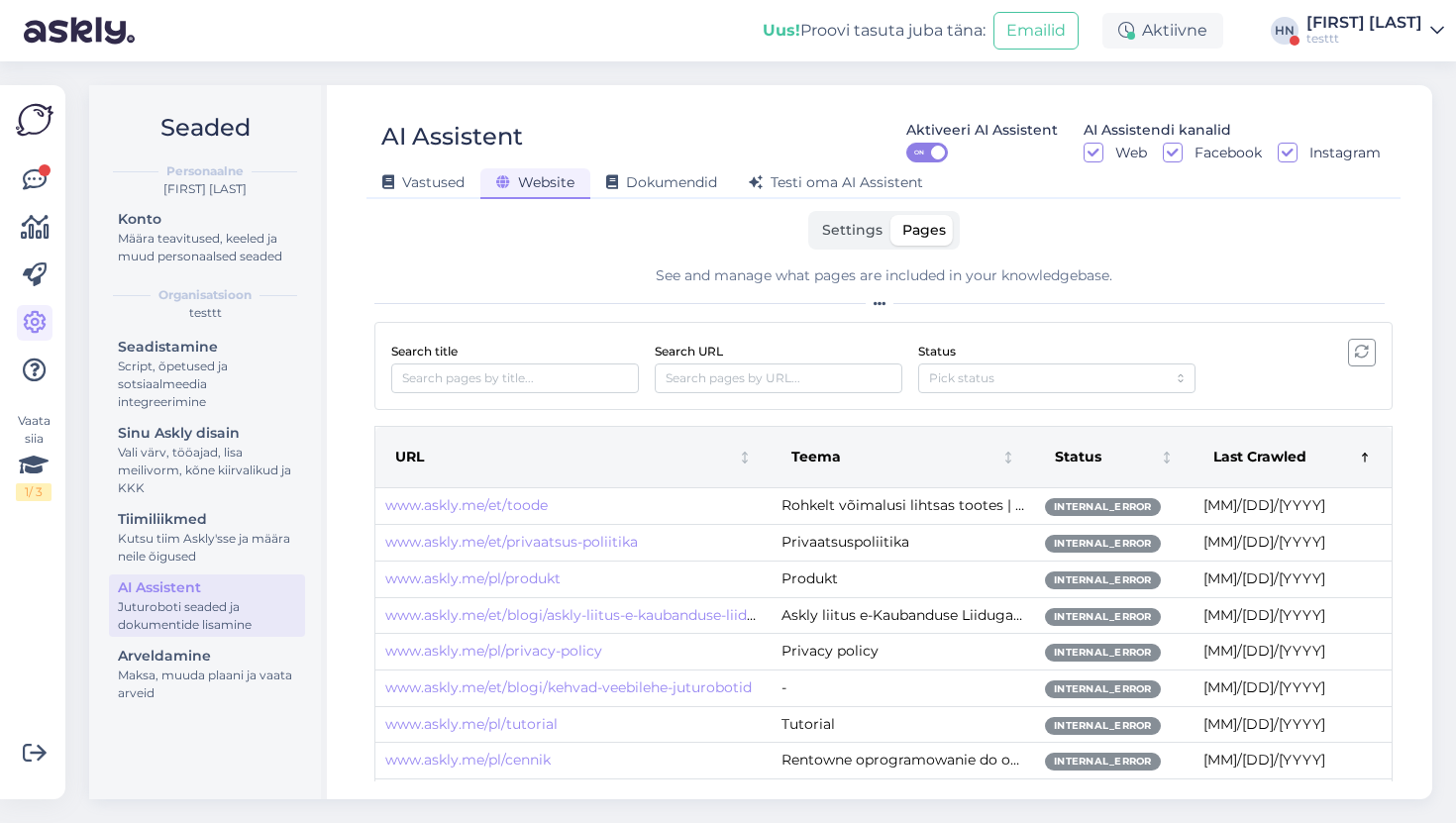 click on "Last Crawled" at bounding box center [1293, 458] 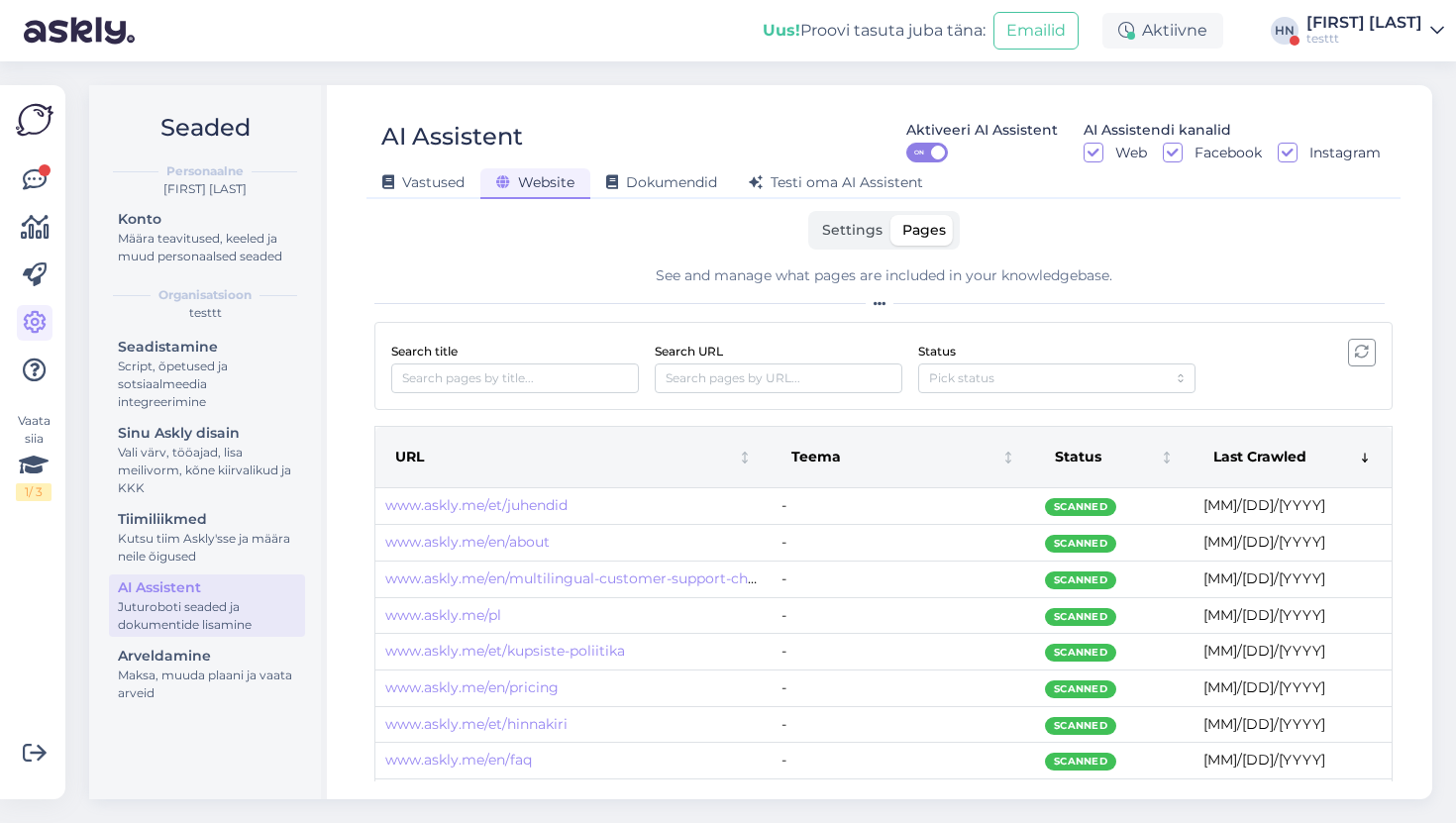 click on "Last Crawled" at bounding box center [1293, 458] 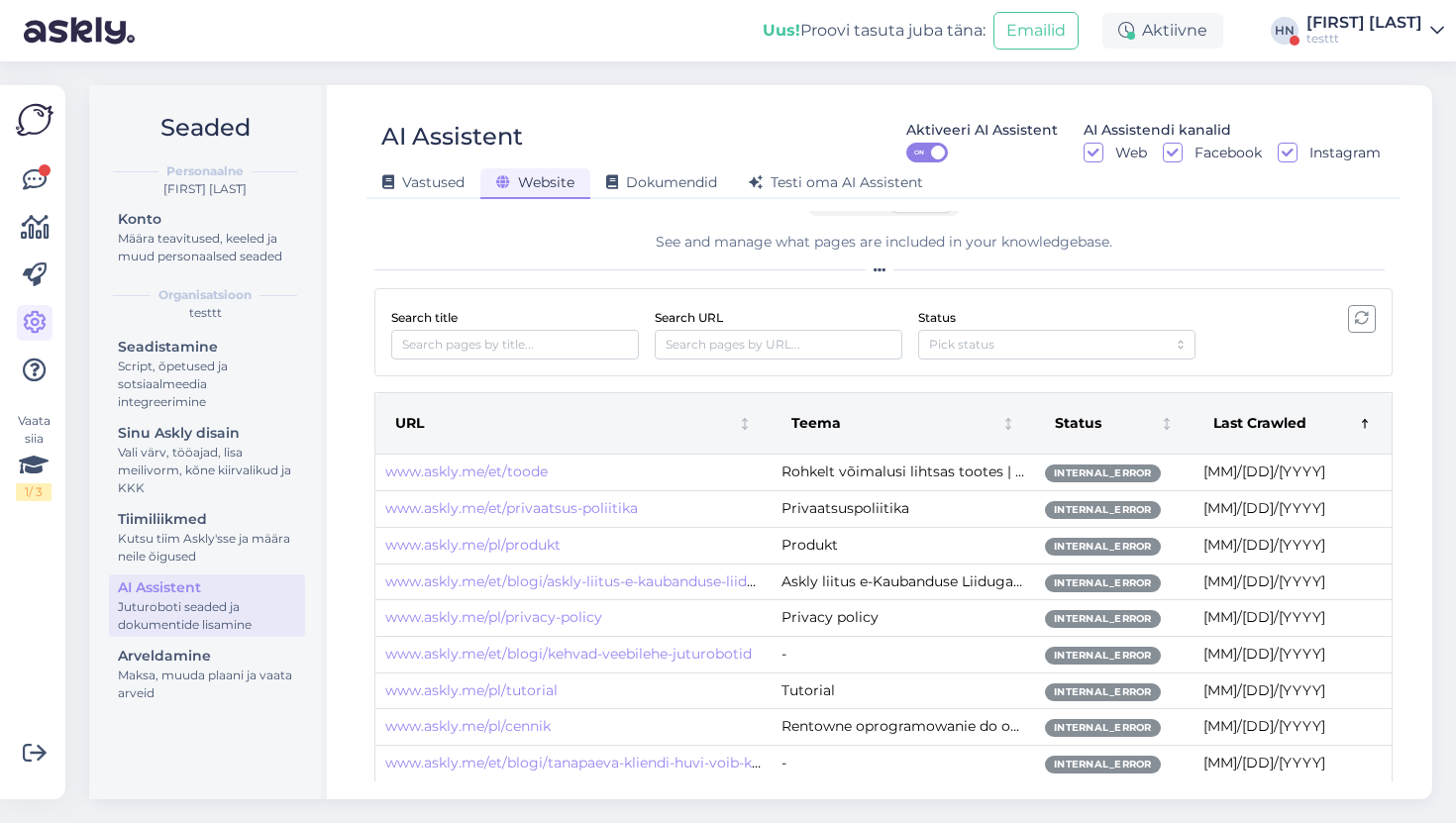 scroll, scrollTop: 0, scrollLeft: 0, axis: both 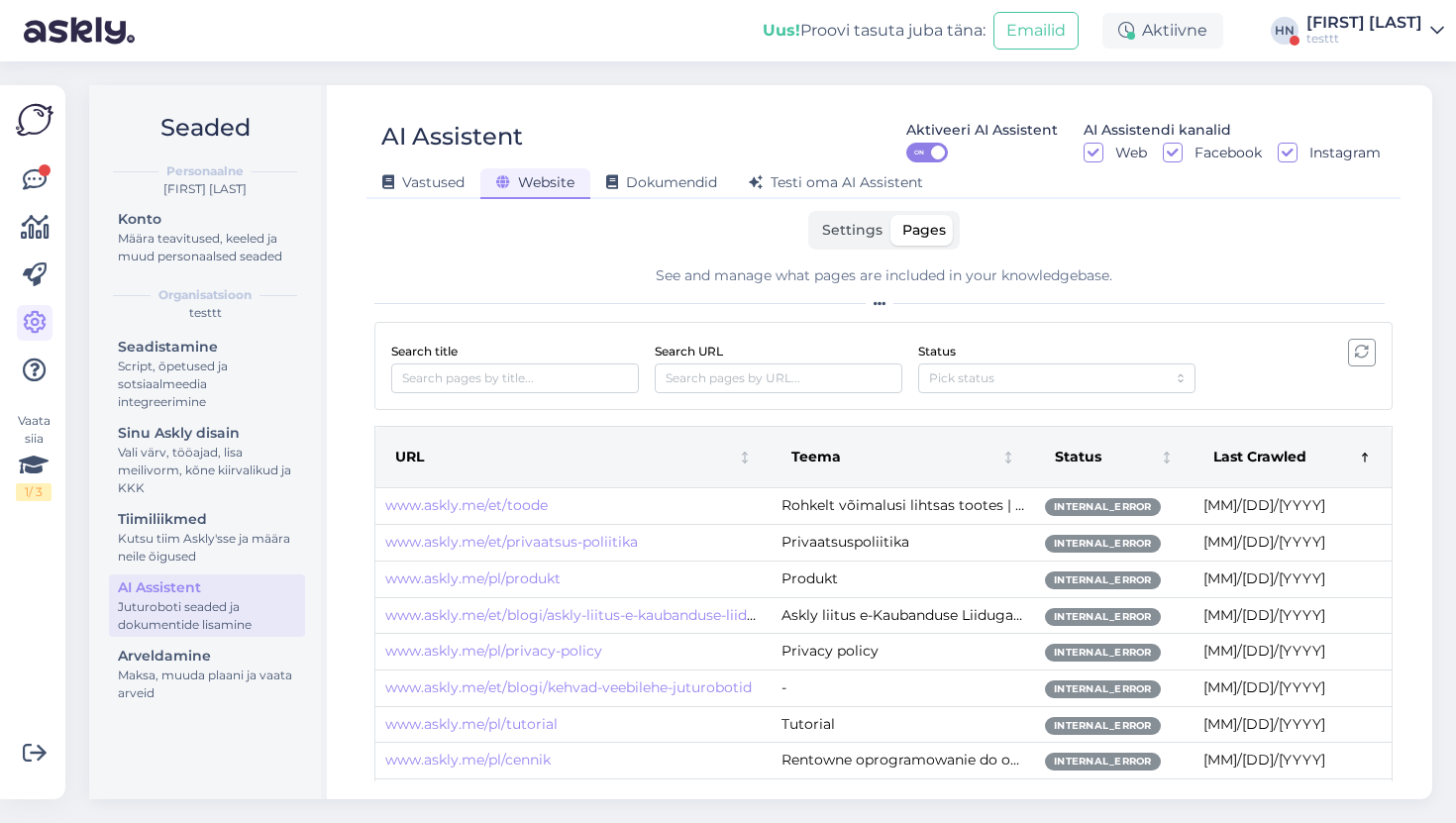 click on "Last Crawled" at bounding box center [1278, 458] 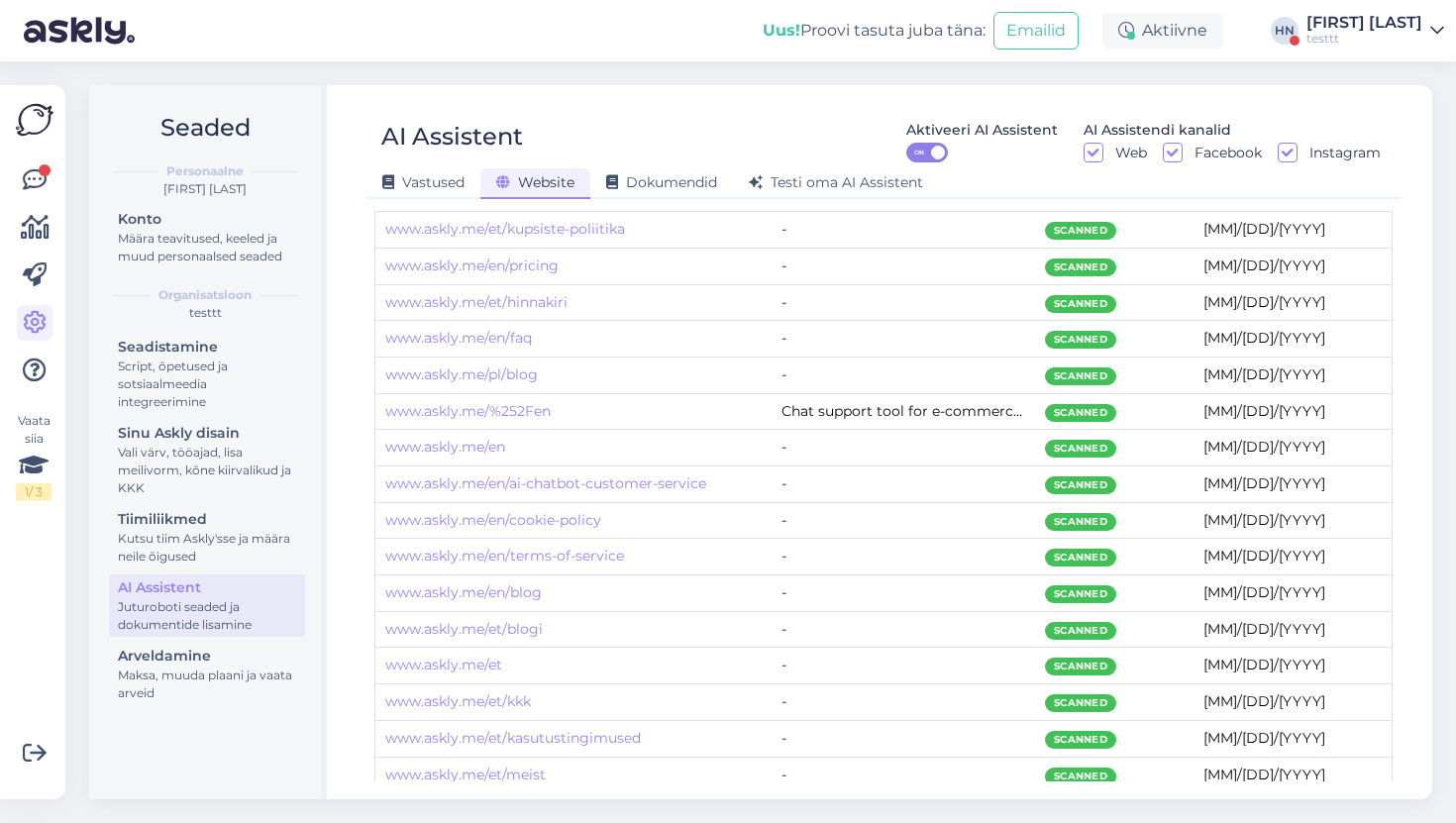 scroll, scrollTop: 73, scrollLeft: 0, axis: vertical 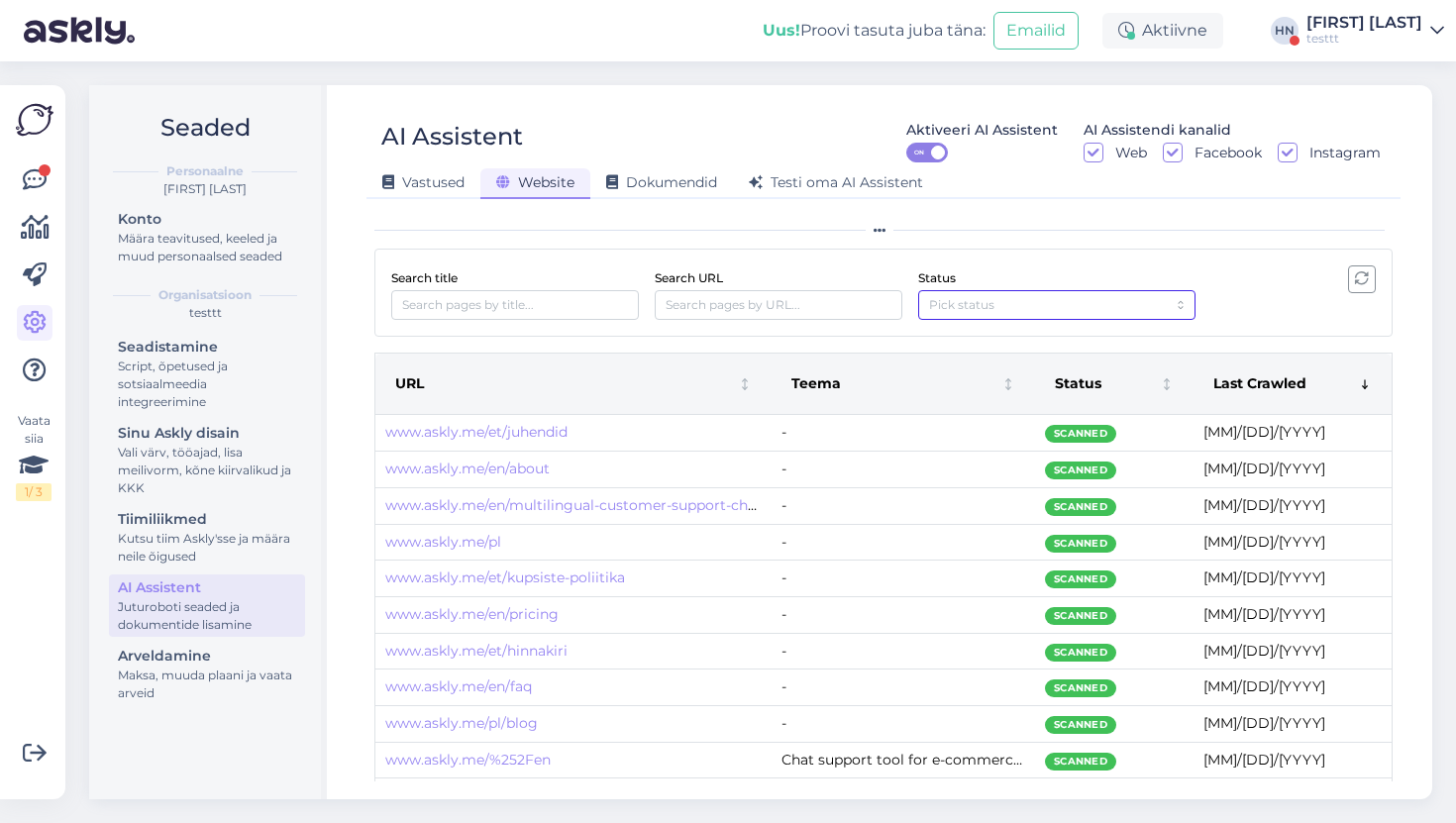 click on "Status" at bounding box center [1048, 304] 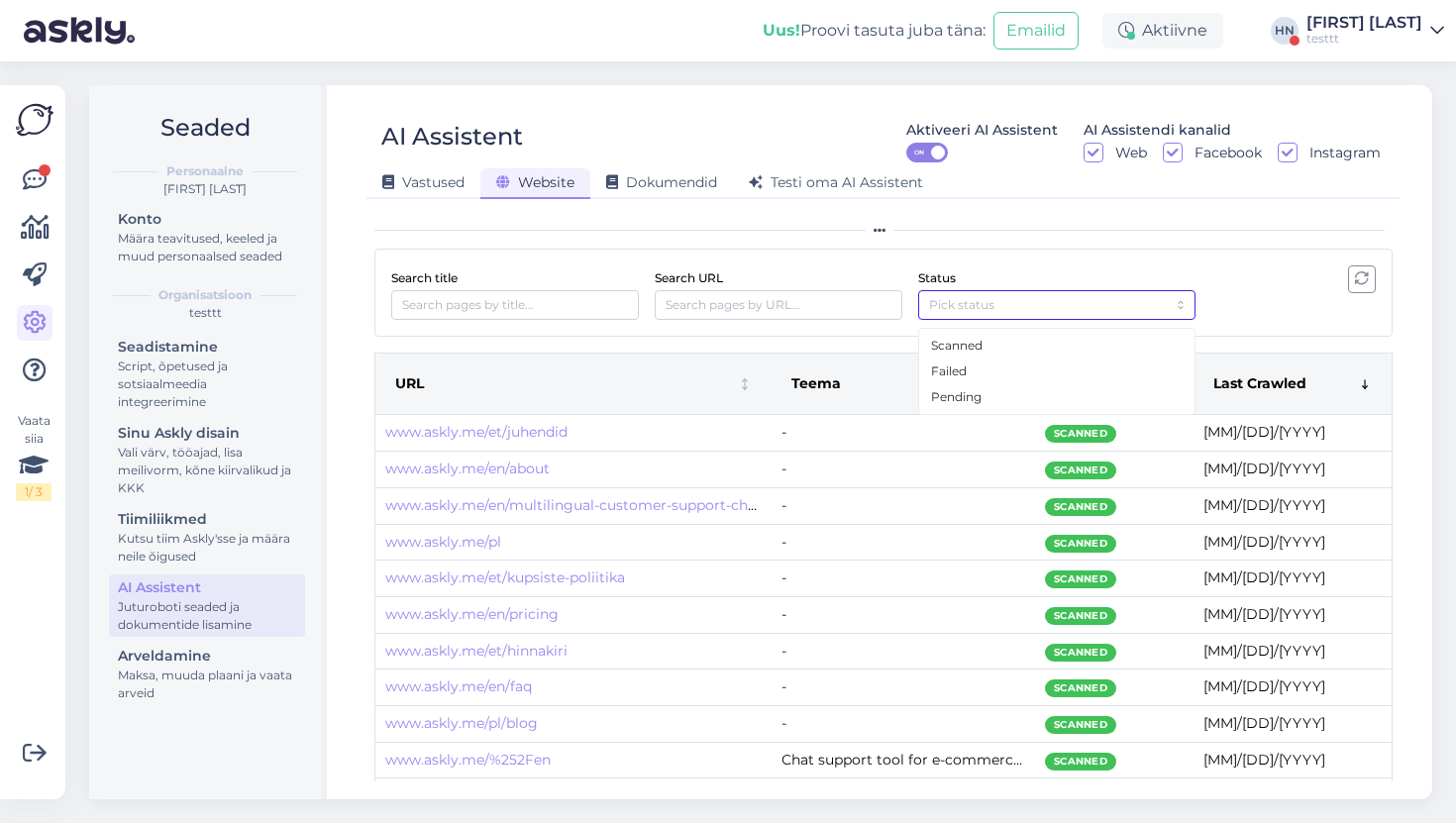 click on "Scanned" at bounding box center (1057, 346) 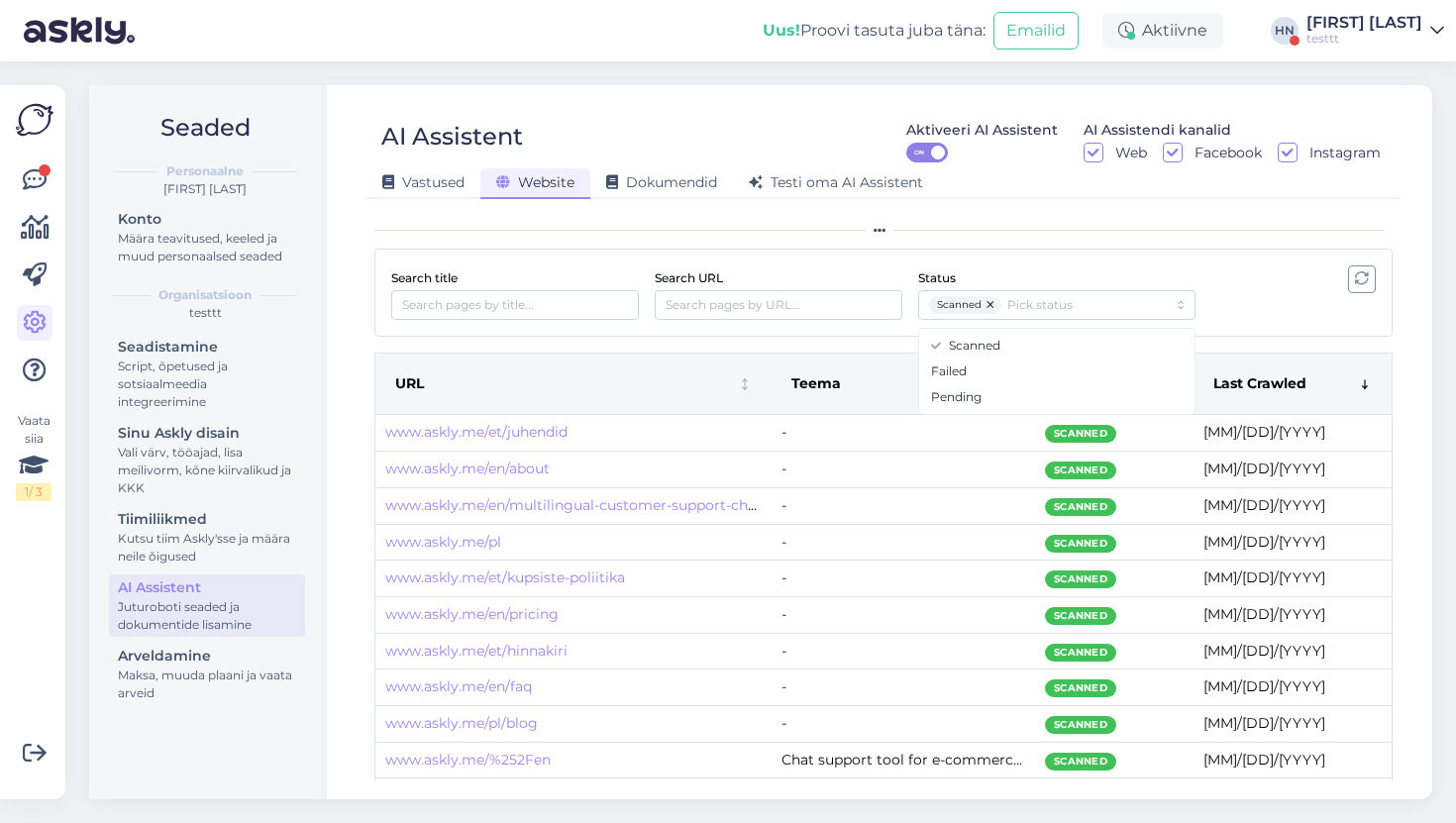 click on "Search title Search URL Status Scanned" at bounding box center (884, 292) 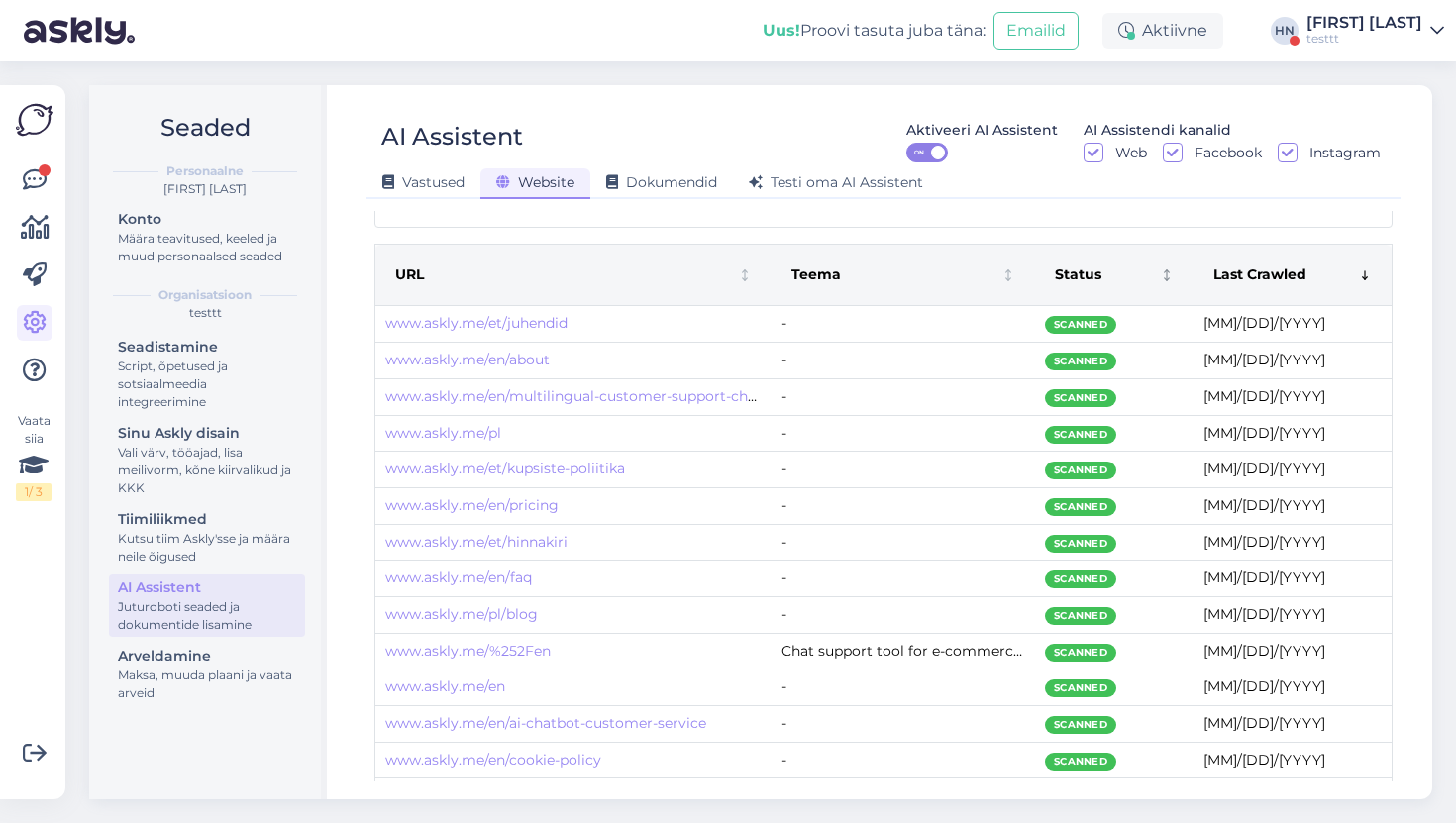scroll, scrollTop: 0, scrollLeft: 0, axis: both 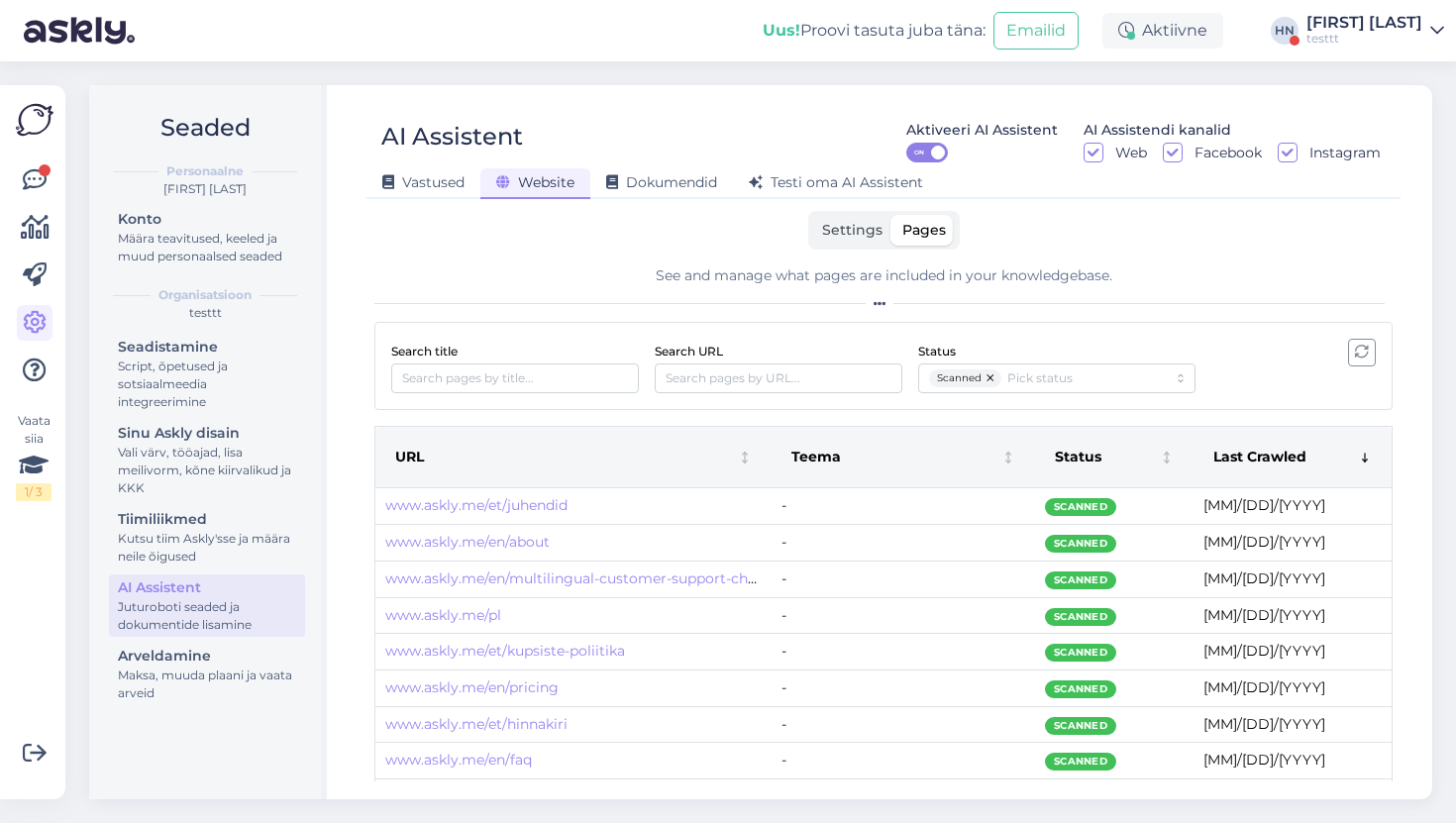 click on "Last Crawled" at bounding box center (1278, 458) 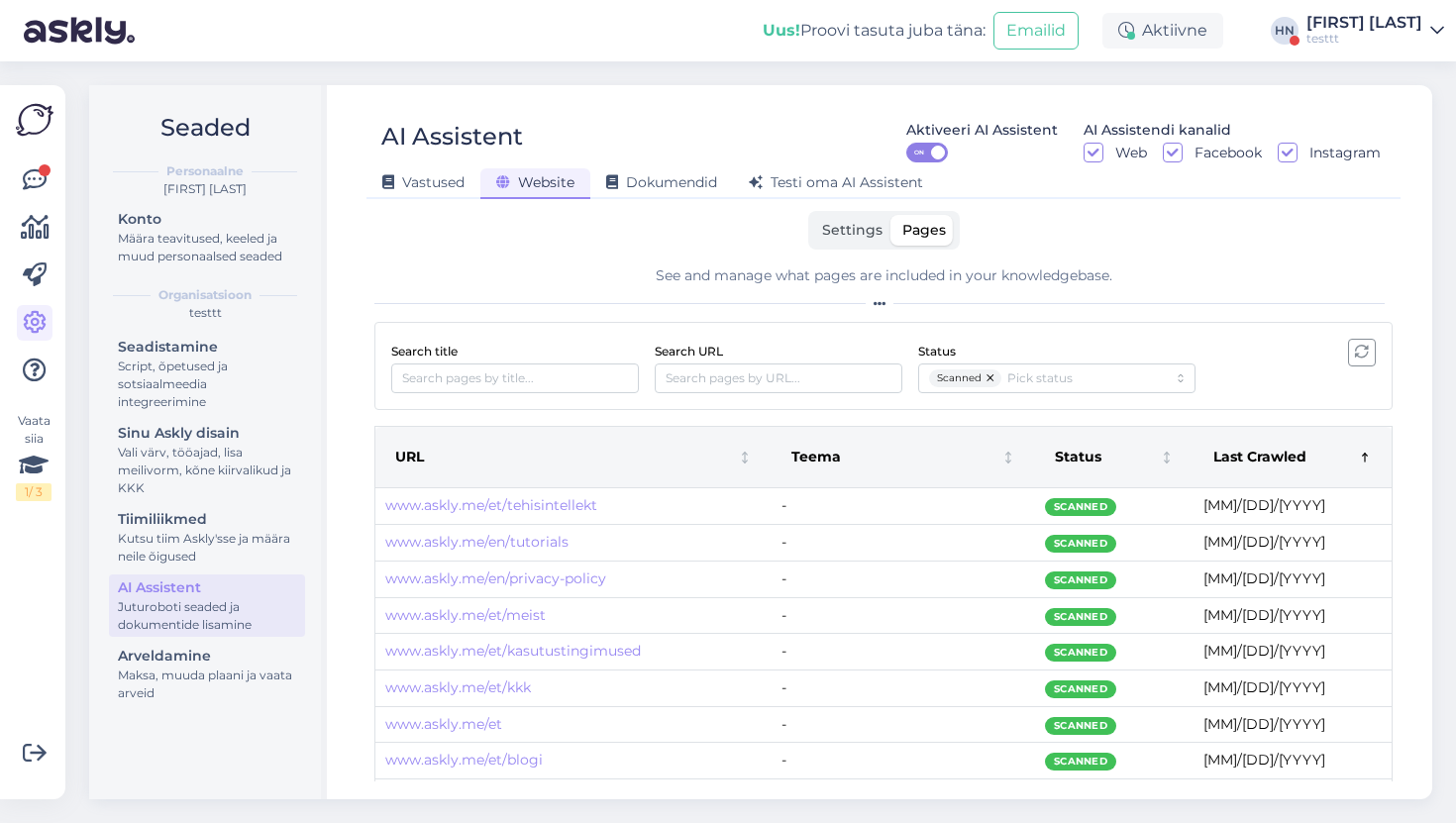 click on "Last Crawled" at bounding box center [1278, 458] 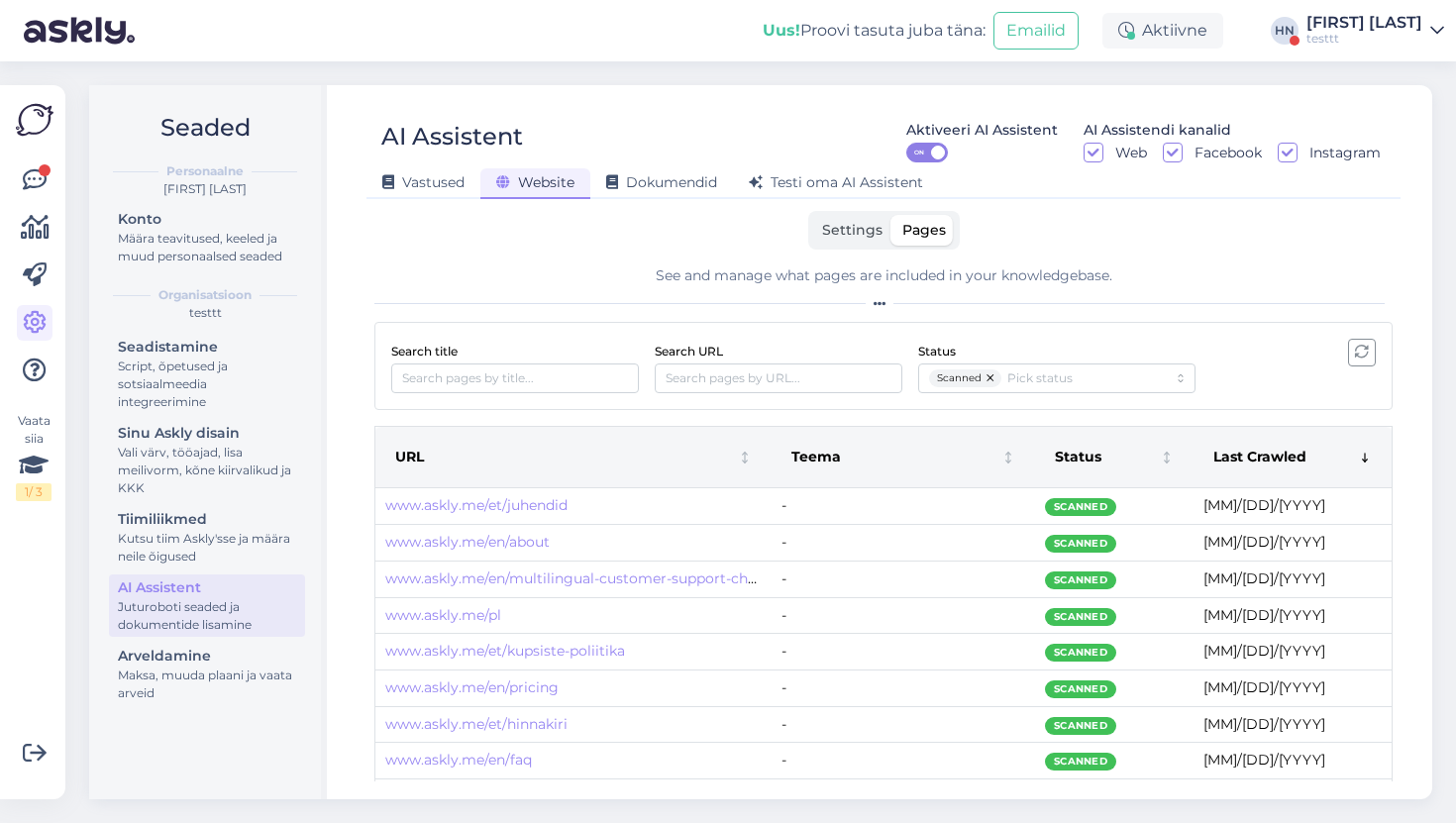 click on "Last Crawled" at bounding box center [1278, 458] 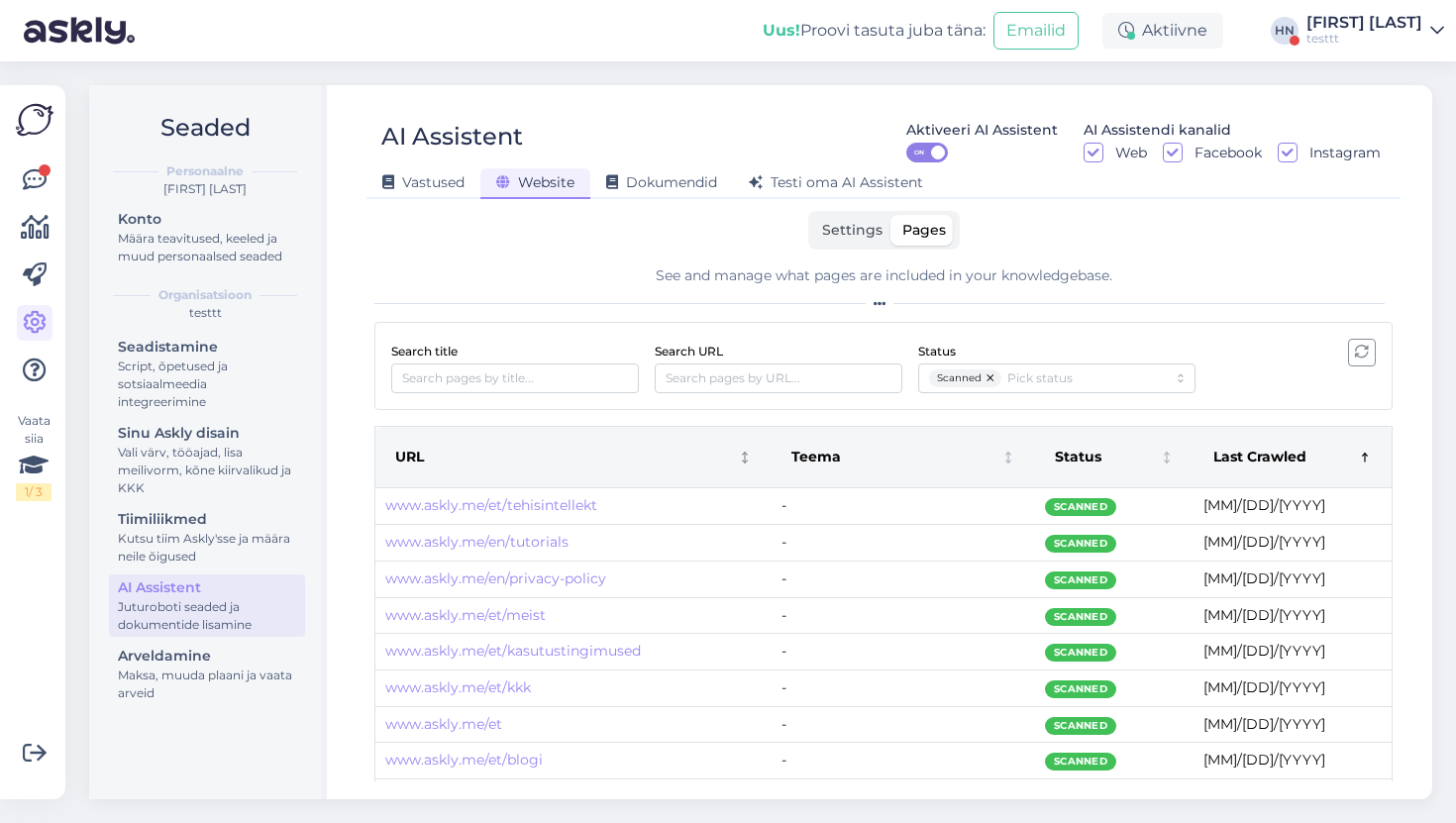 click on "URL" at bounding box center (573, 458) 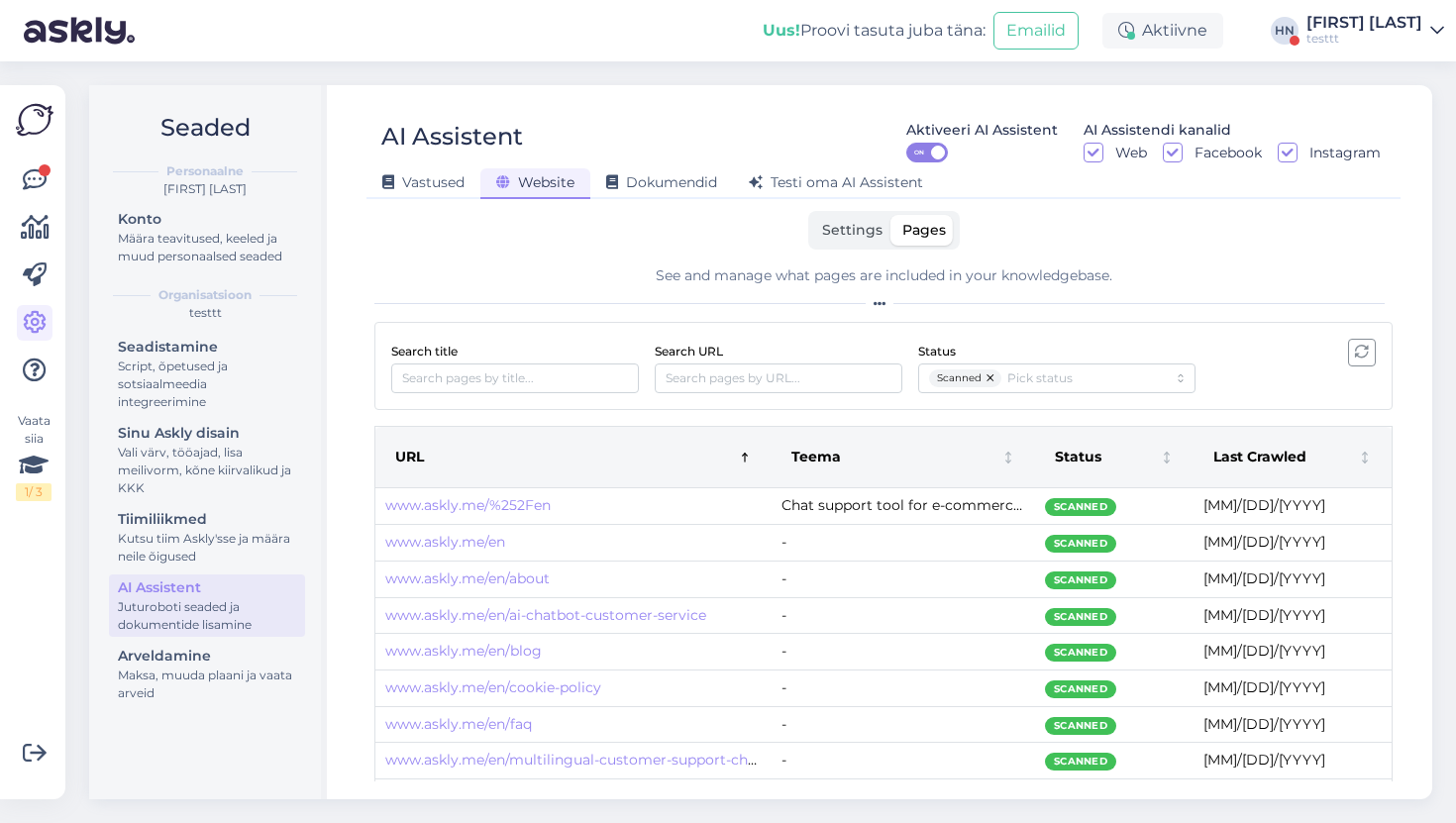 drag, startPoint x: 495, startPoint y: 508, endPoint x: 1183, endPoint y: 0, distance: 855.2239 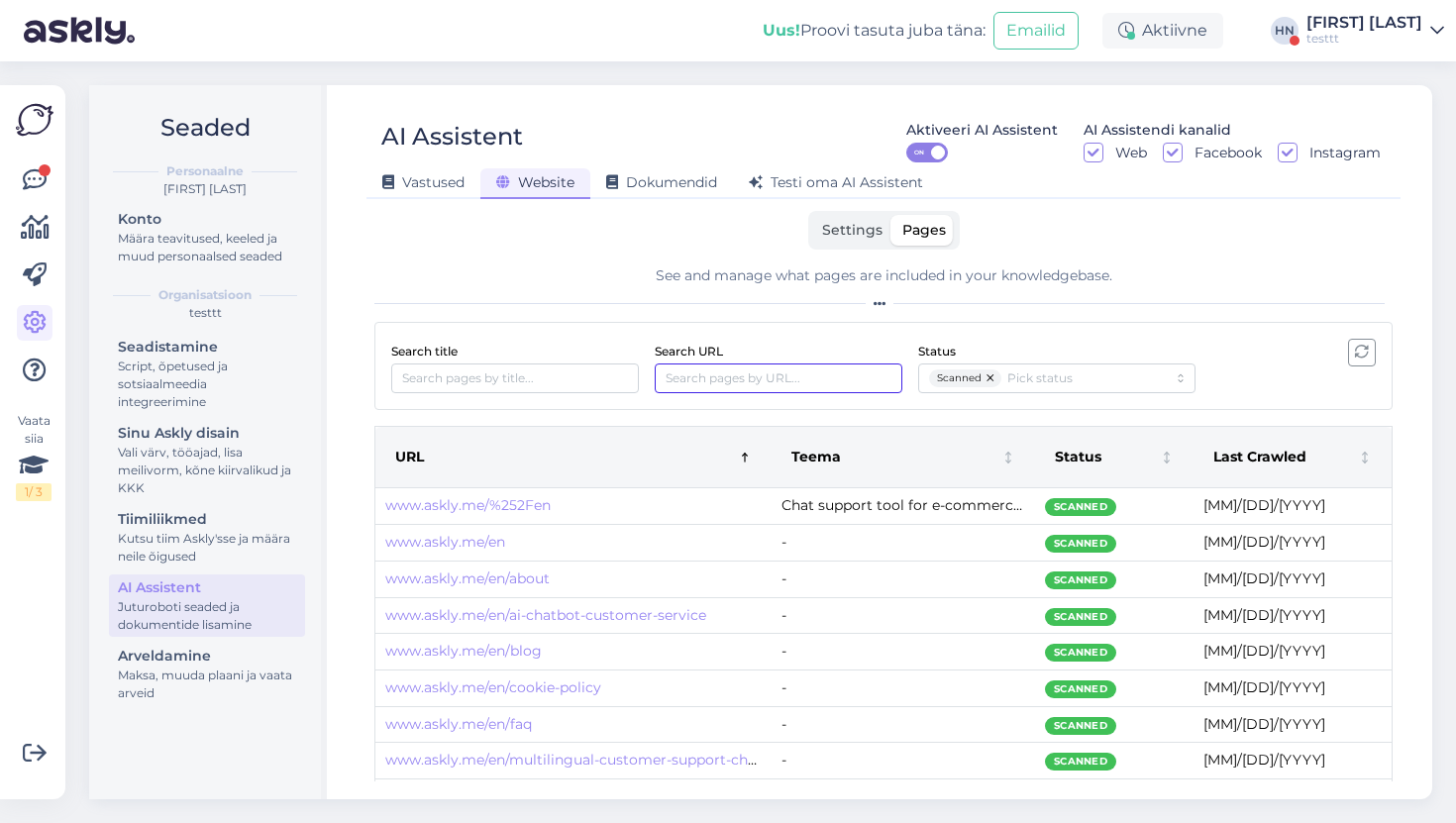 click on "Search URL" at bounding box center [779, 378] 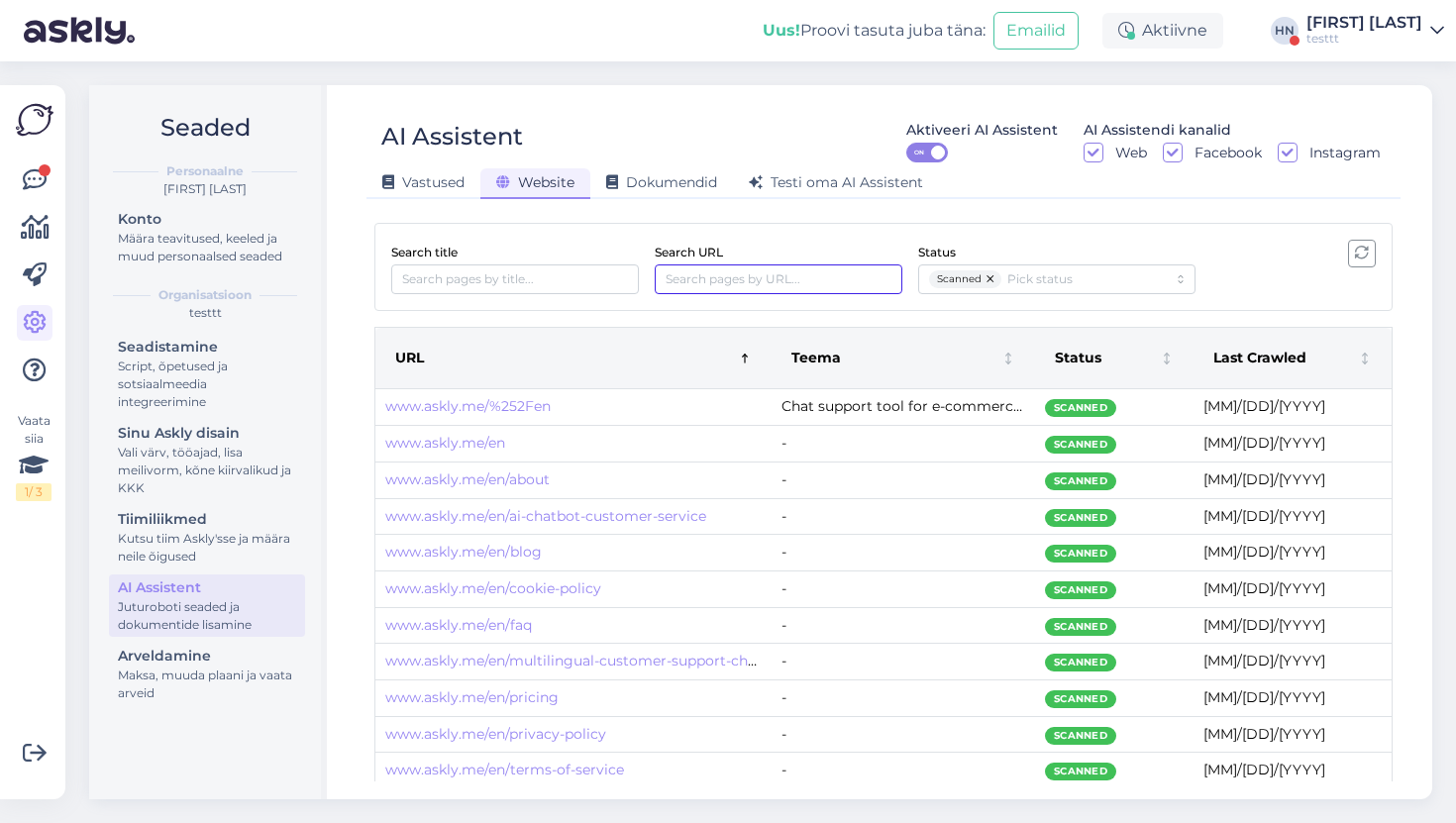 scroll, scrollTop: 0, scrollLeft: 0, axis: both 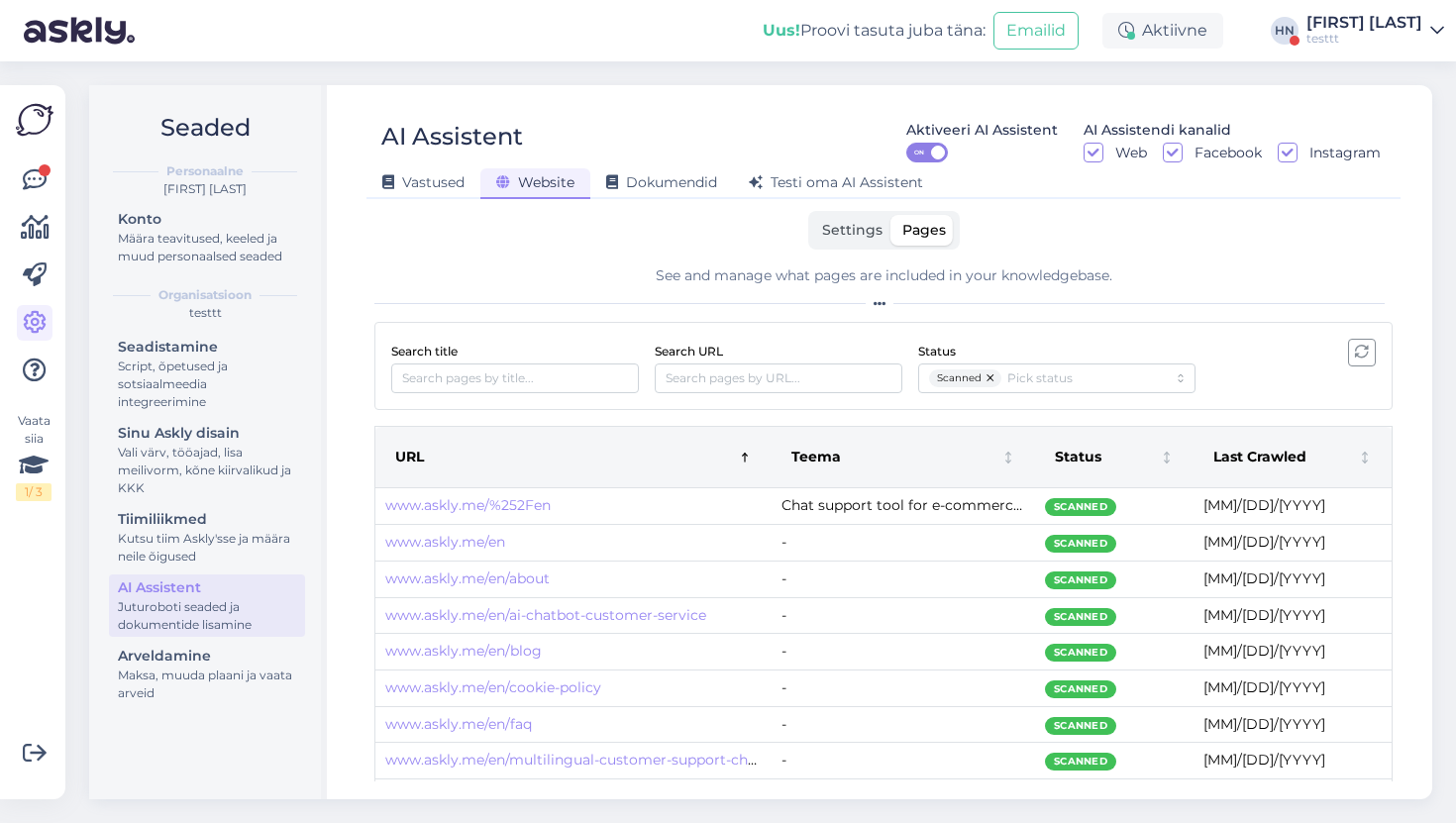 click on "Search title Search URL Status Scanned" at bounding box center (884, 365) 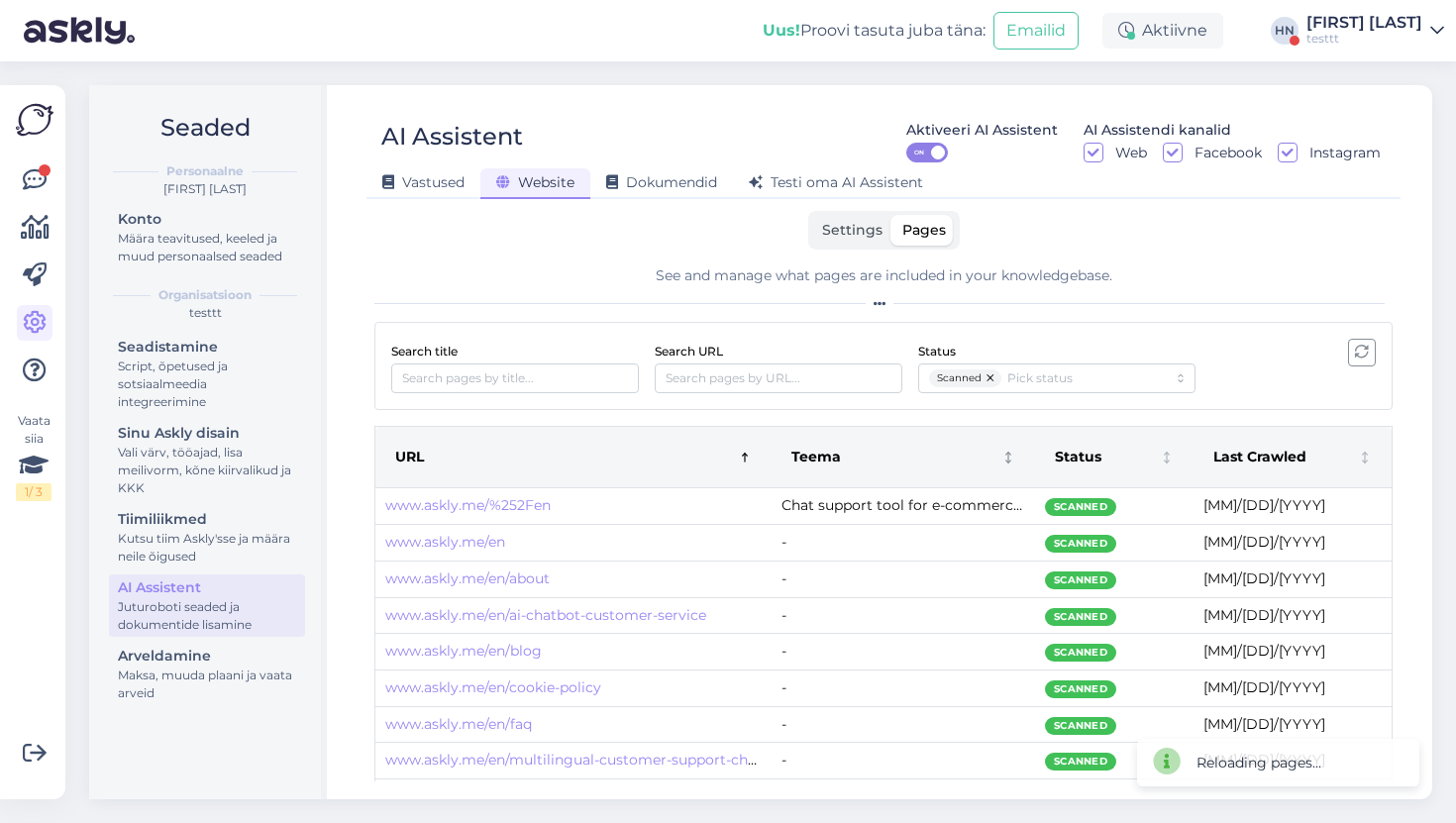 click on "Teema" at bounding box center [888, 458] 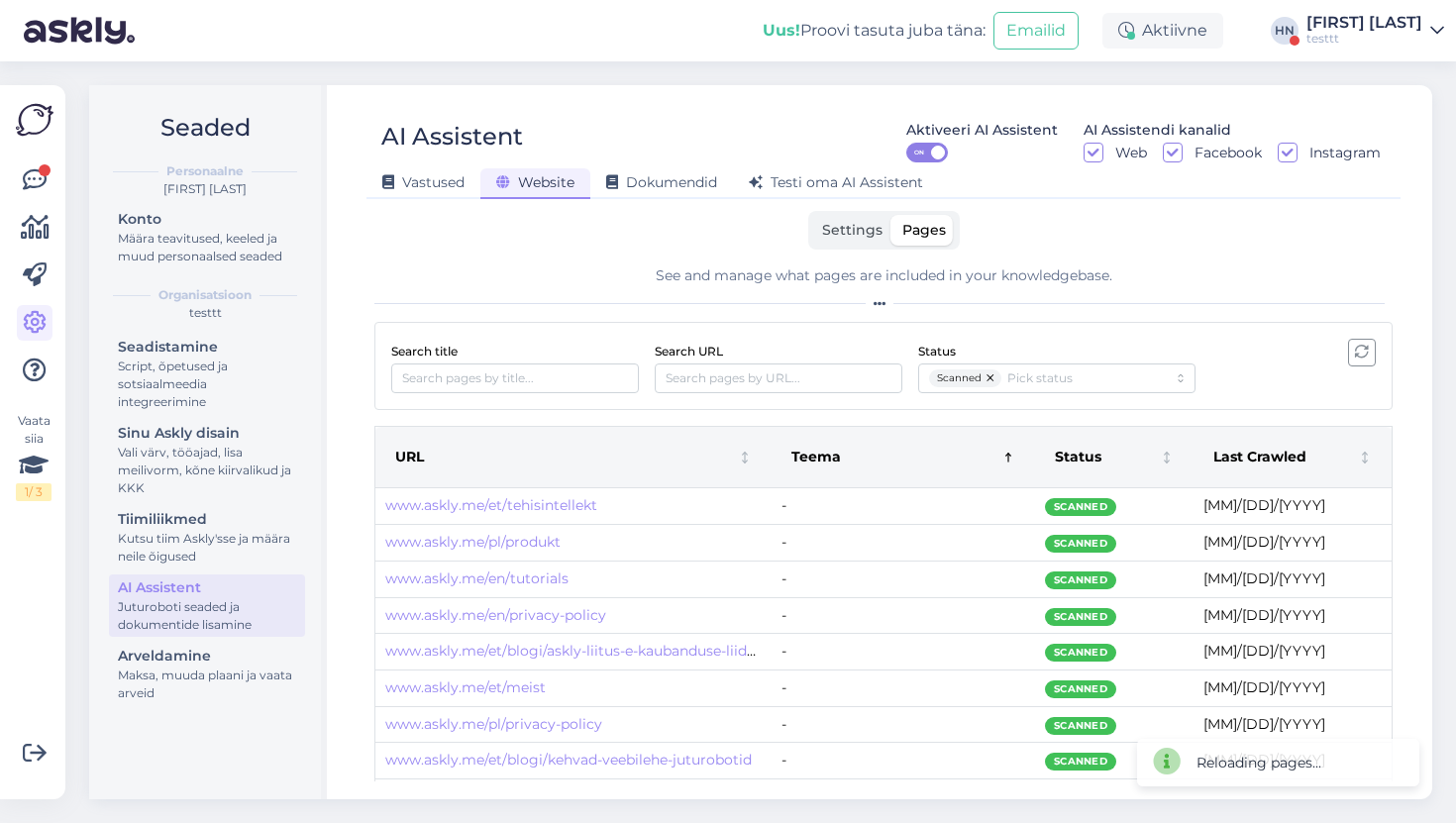 click on "Teema" at bounding box center (888, 458) 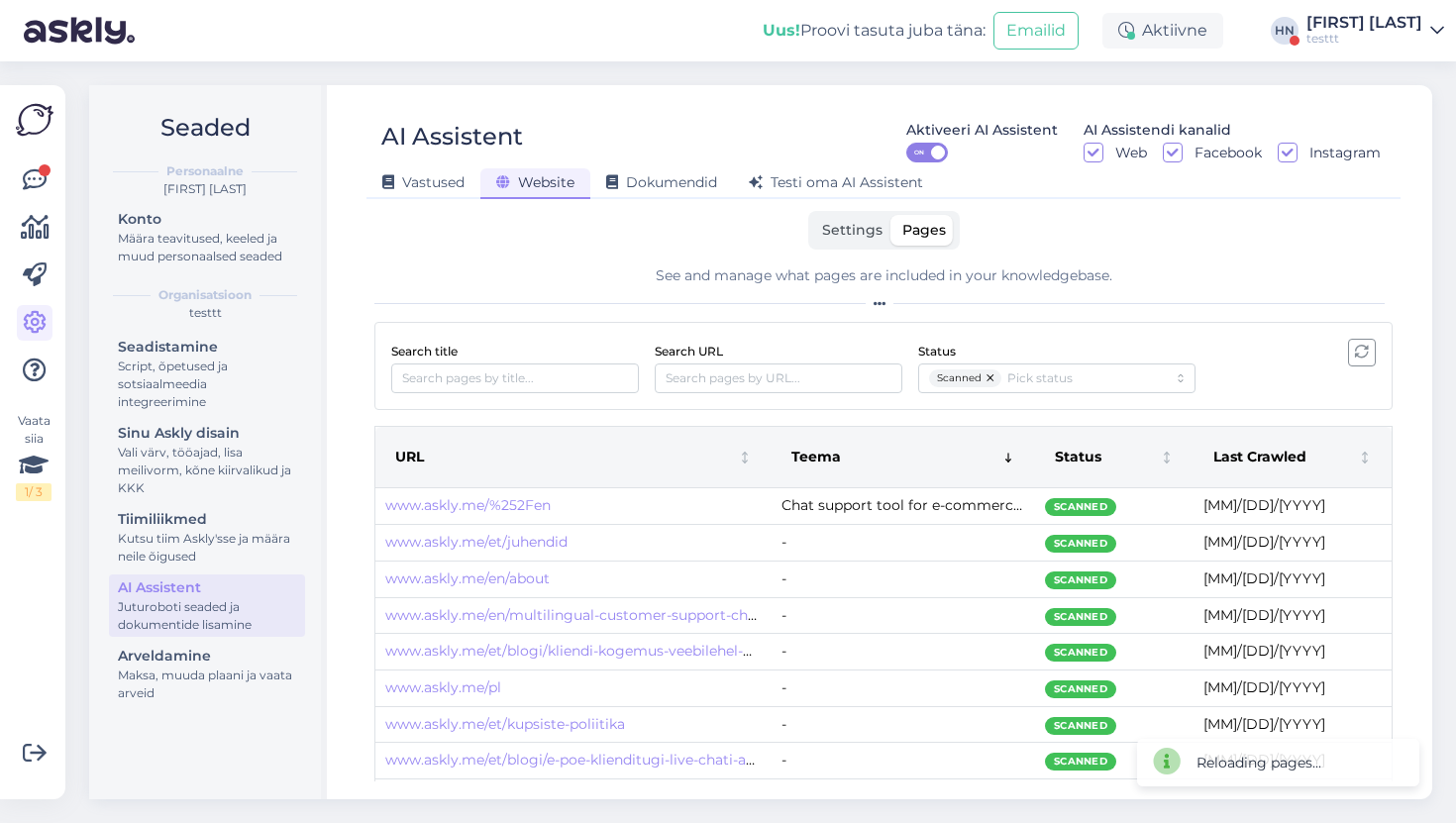 click on "Teema" at bounding box center [888, 458] 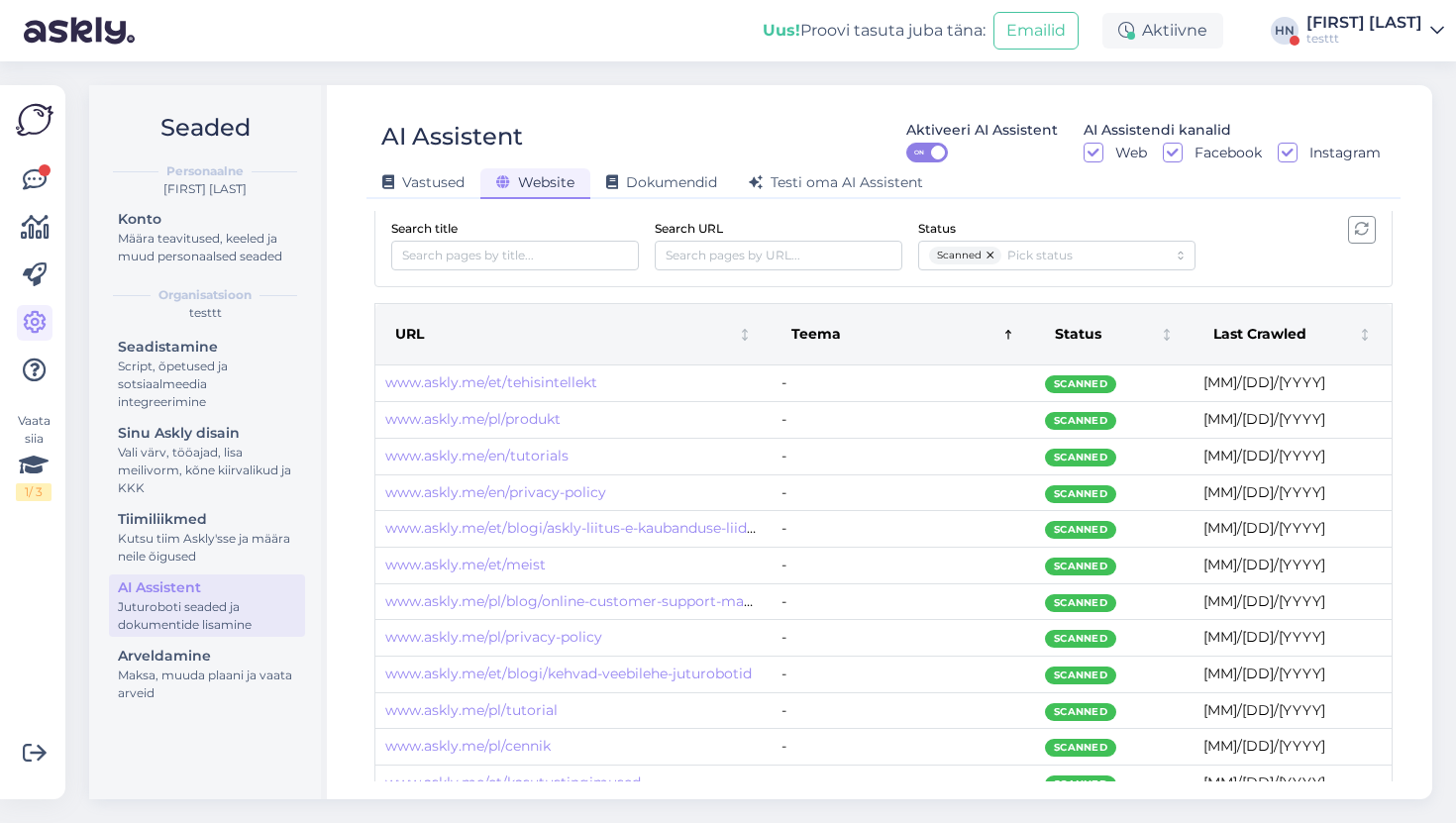 scroll, scrollTop: 0, scrollLeft: 0, axis: both 